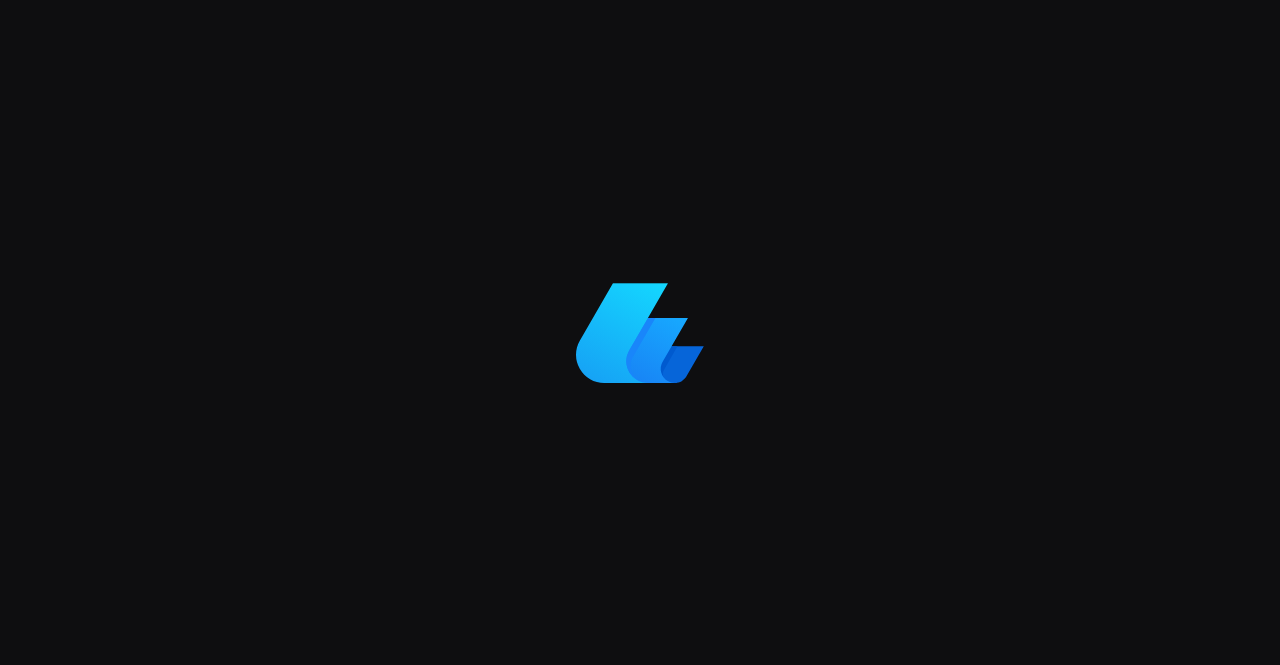 scroll, scrollTop: 0, scrollLeft: 0, axis: both 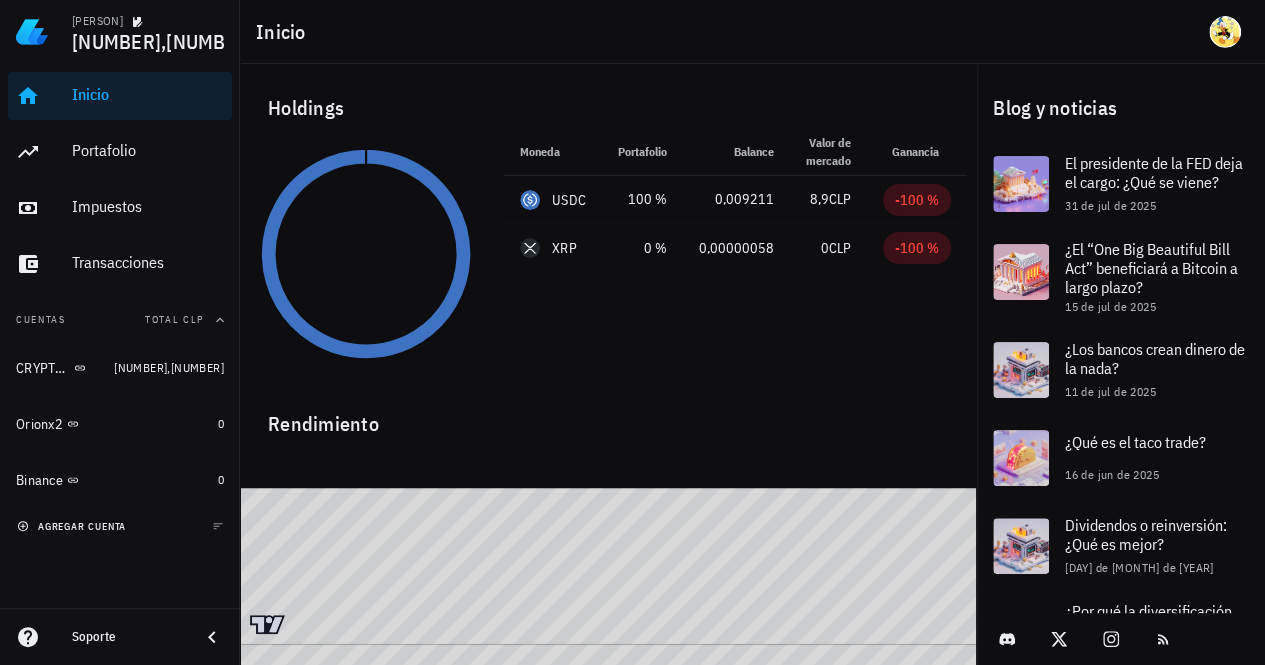 click on "agregar cuenta" at bounding box center (73, 526) 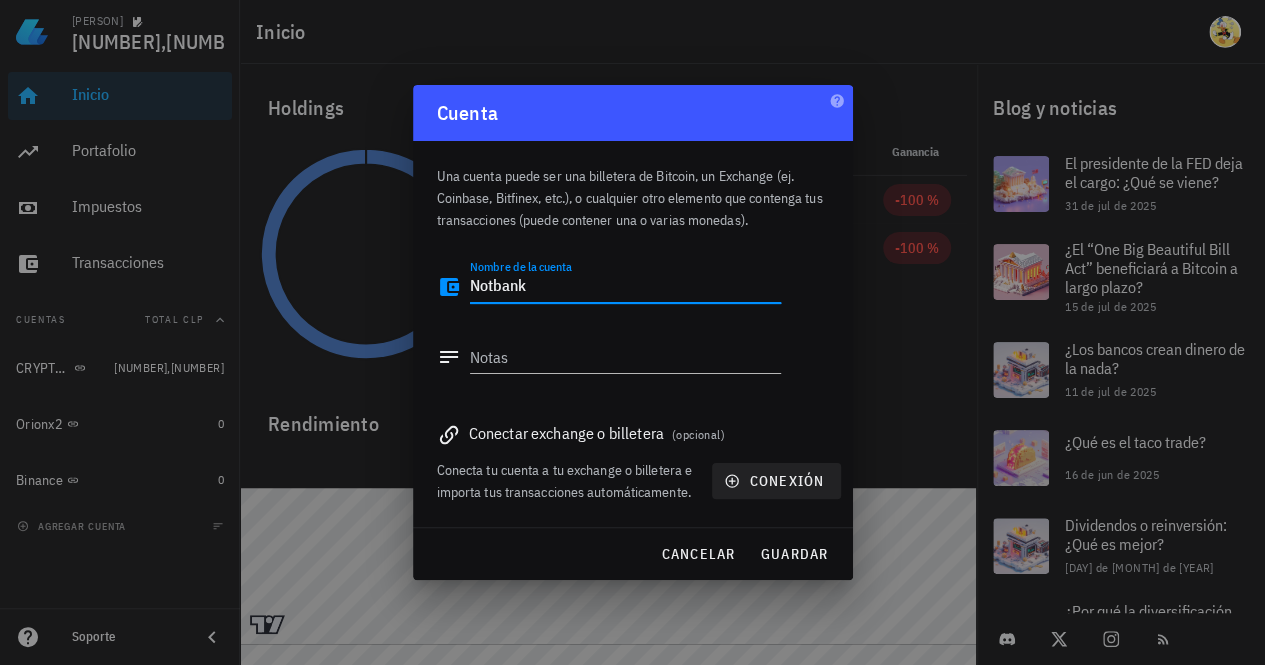 type on "Notbank" 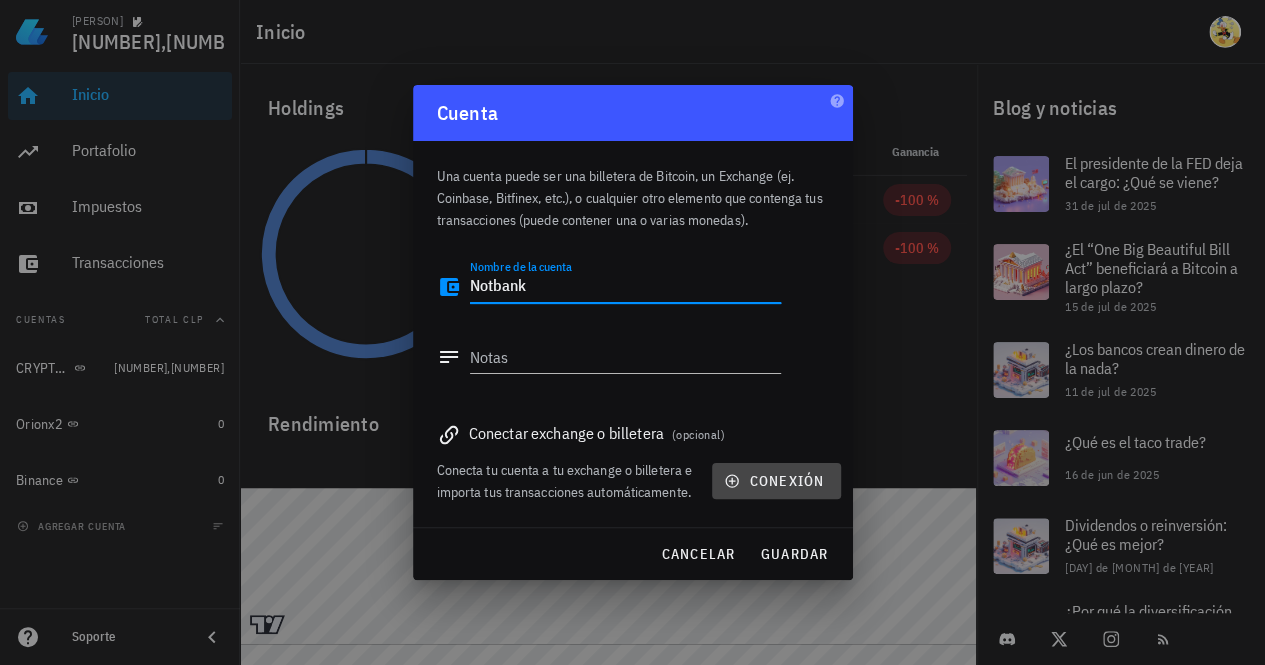 click on "conexión" at bounding box center (776, 481) 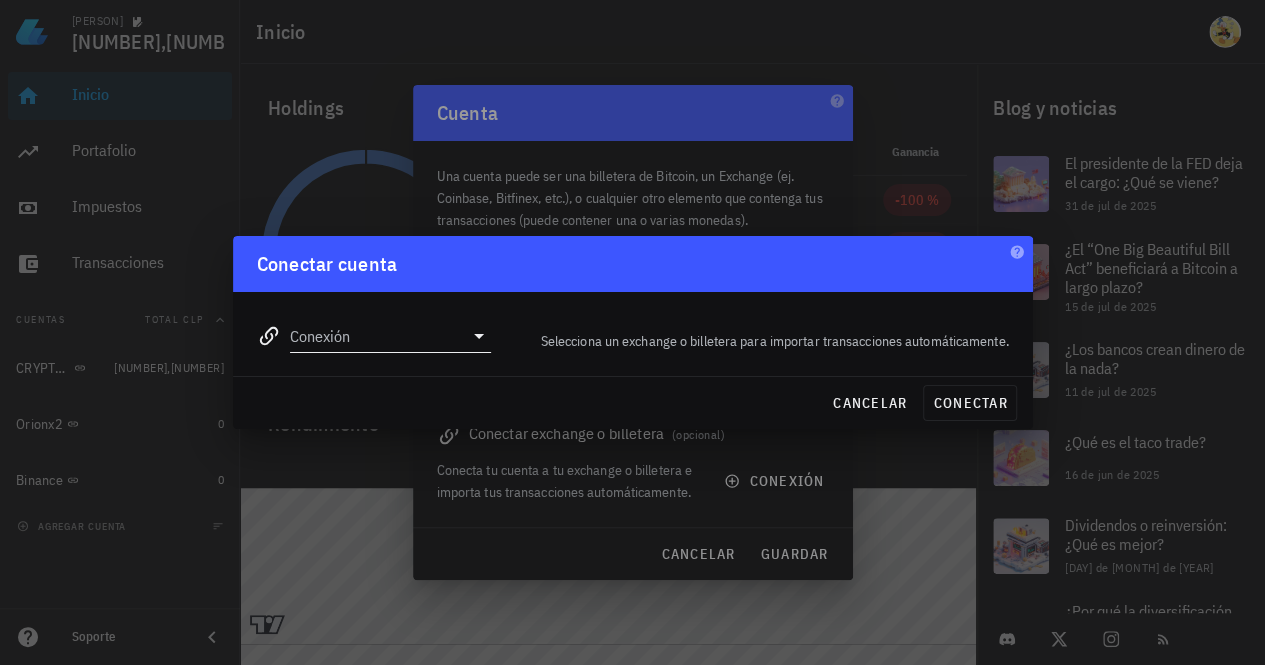 click at bounding box center (477, 336) 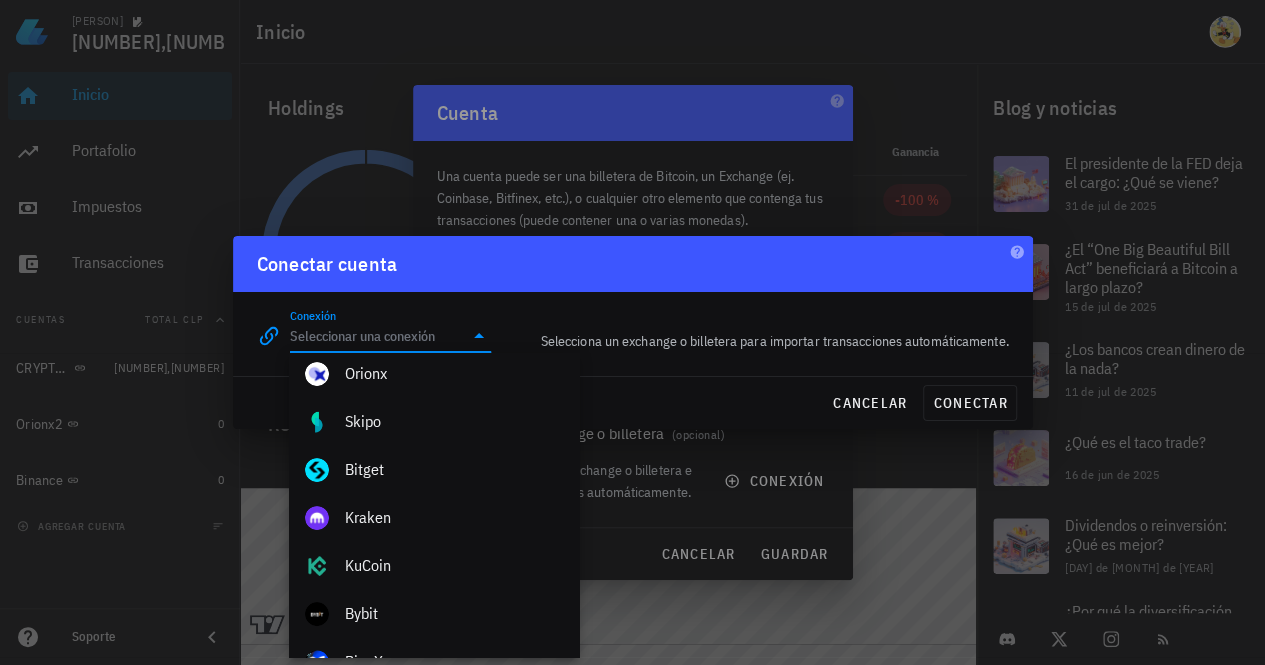 scroll, scrollTop: 0, scrollLeft: 0, axis: both 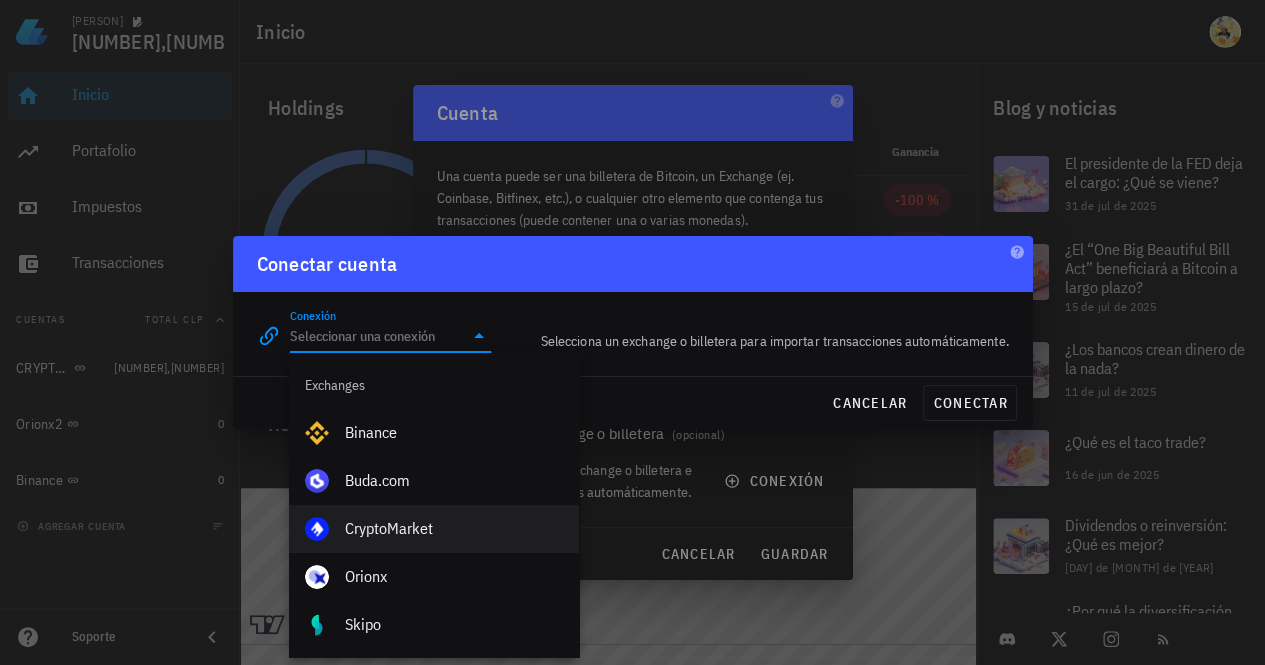 click on "CryptoMarket" at bounding box center (454, 528) 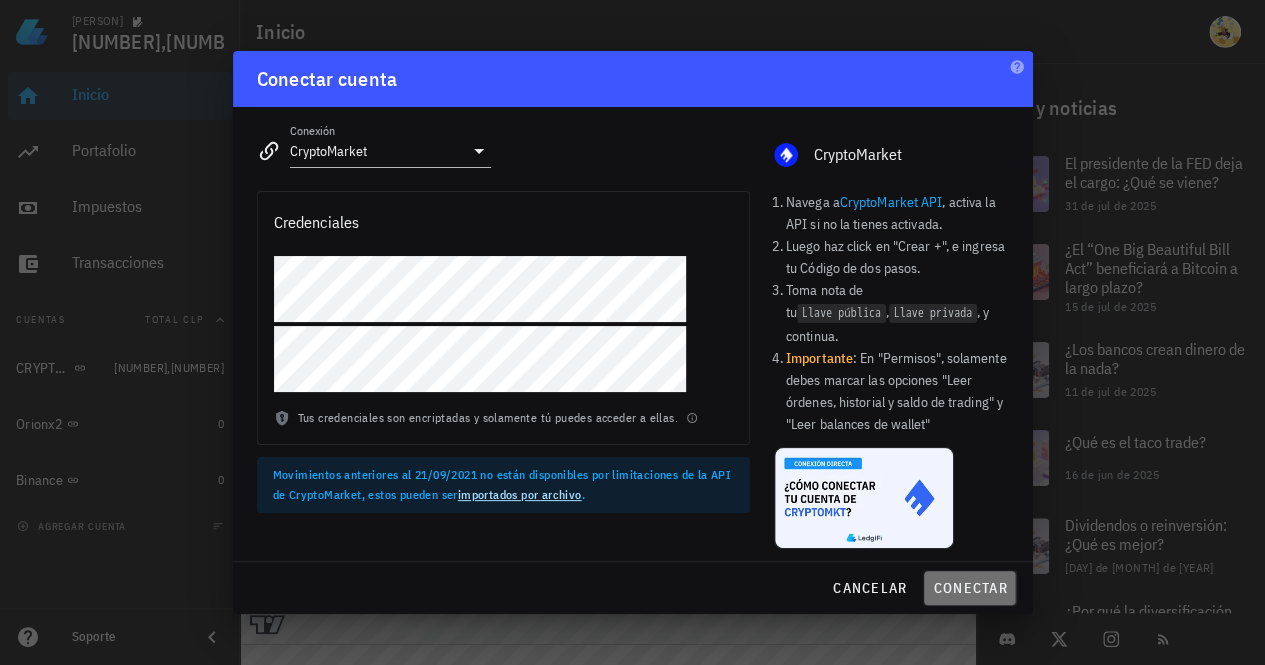 click on "conectar" at bounding box center (969, 588) 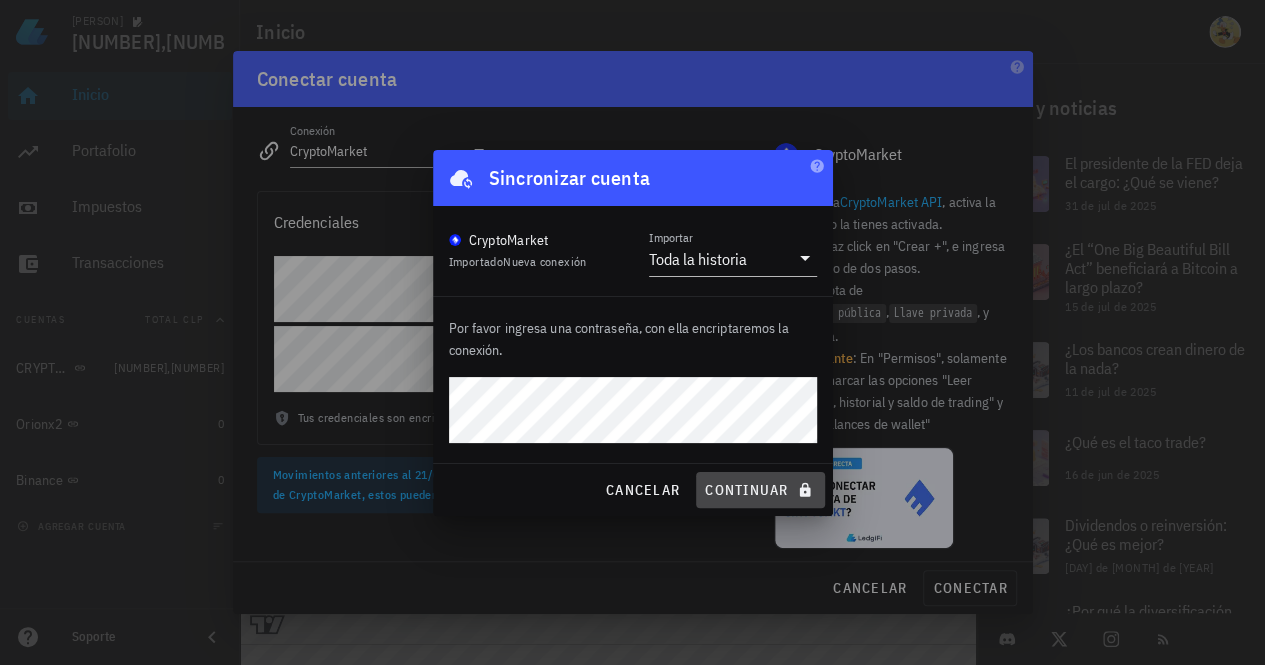 click on "continuar" at bounding box center [760, 490] 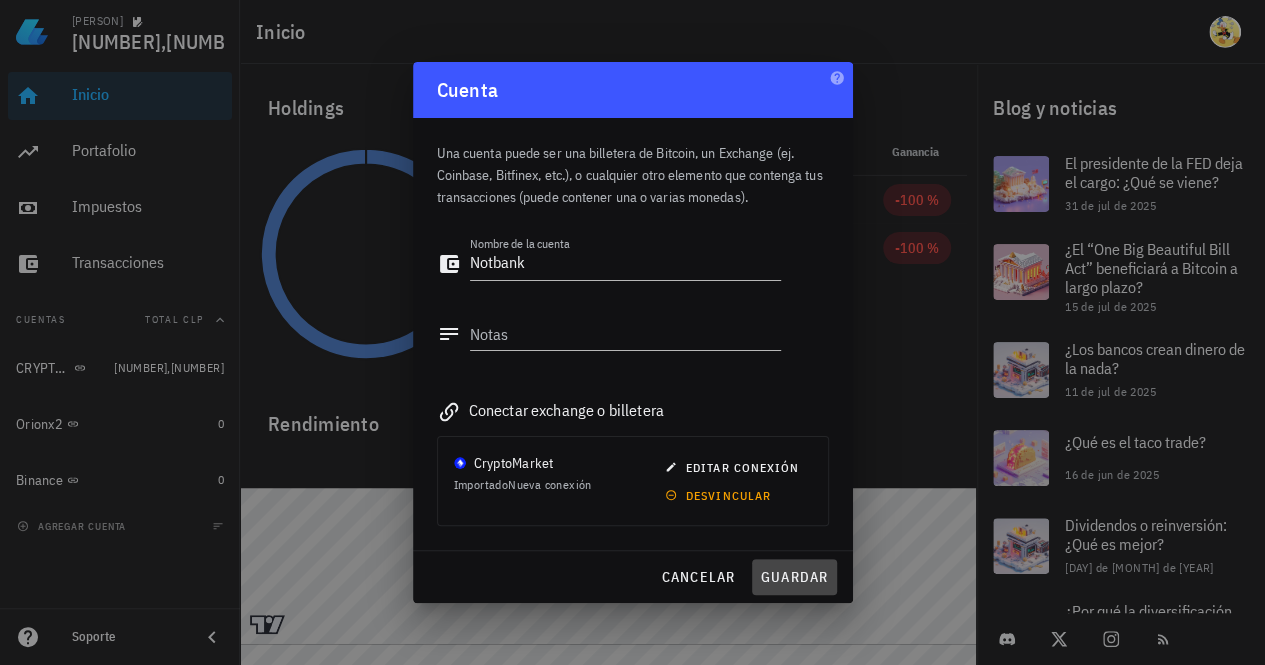 click on "guardar" at bounding box center [794, 577] 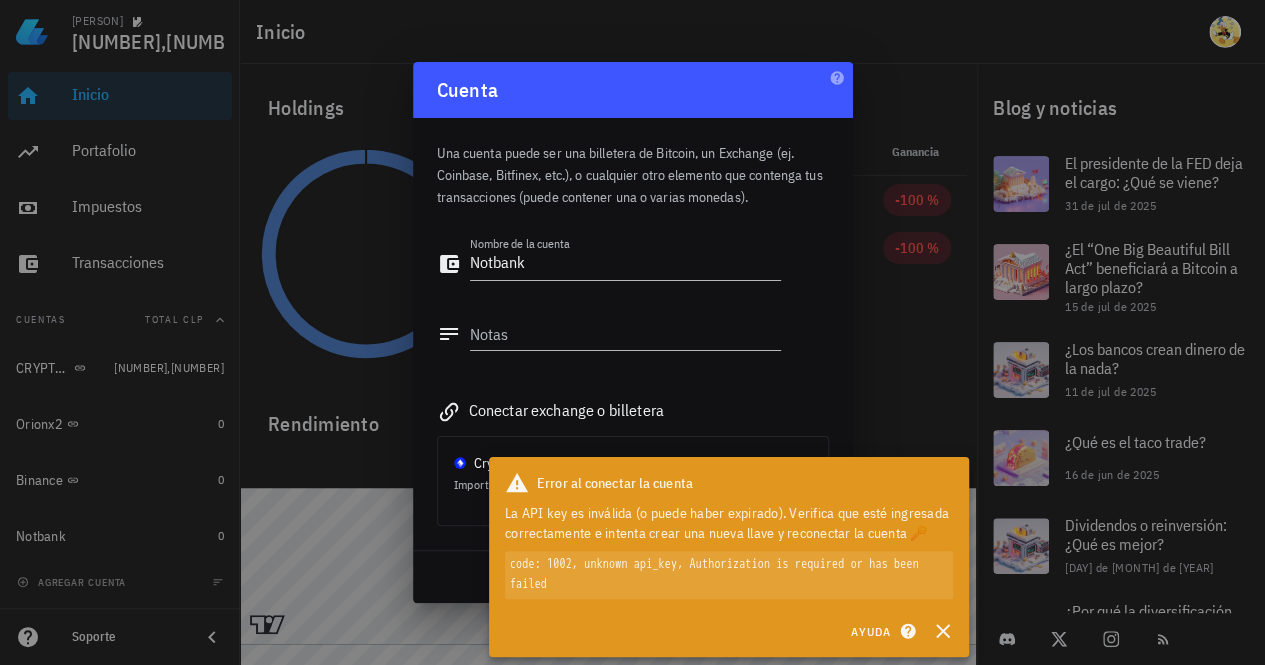 drag, startPoint x: 592, startPoint y: 587, endPoint x: 488, endPoint y: 517, distance: 125.36347 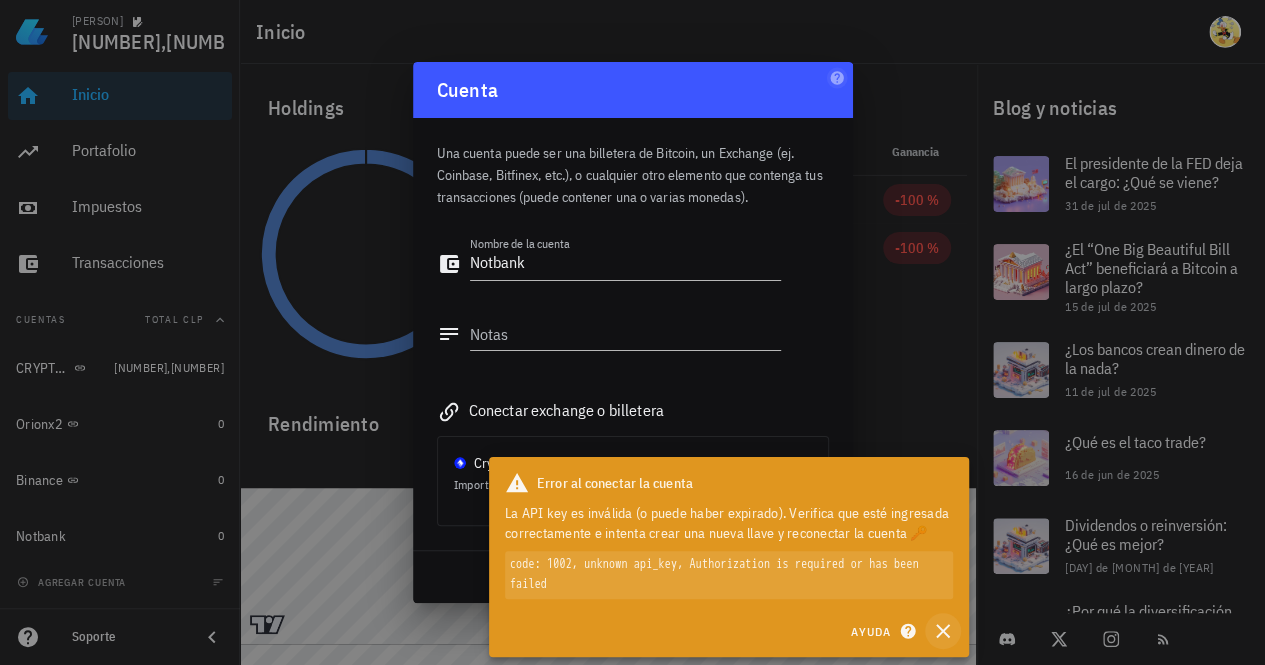 click 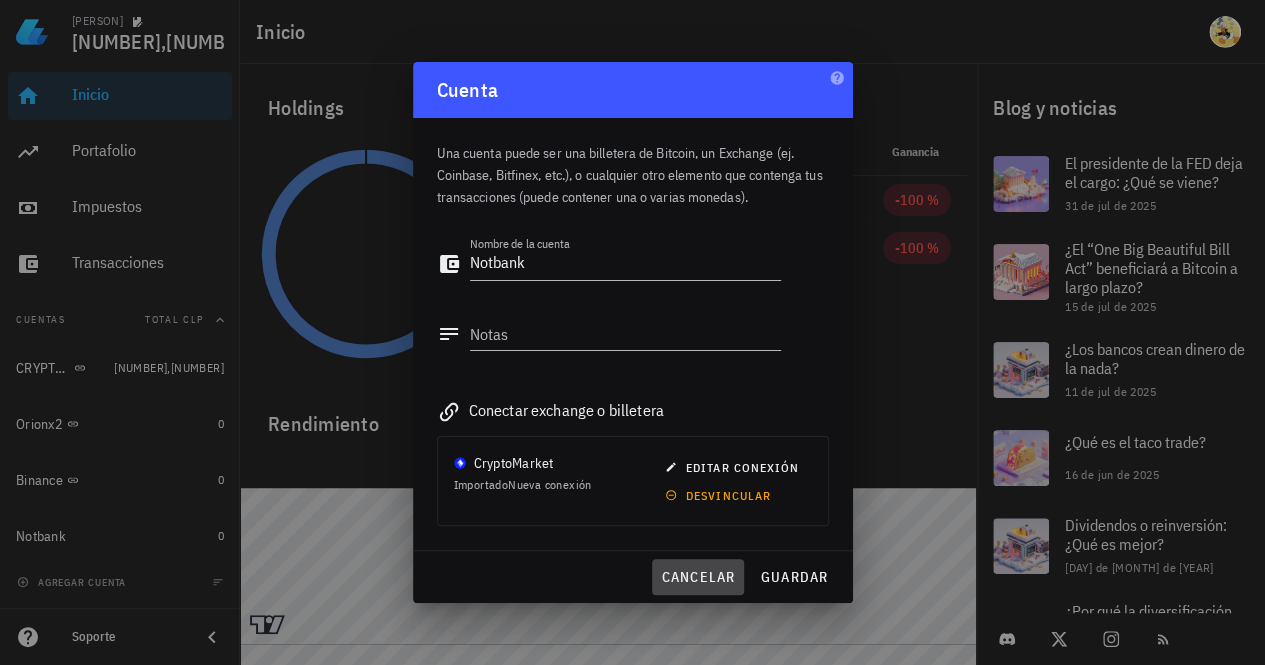 click on "cancelar" at bounding box center [697, 577] 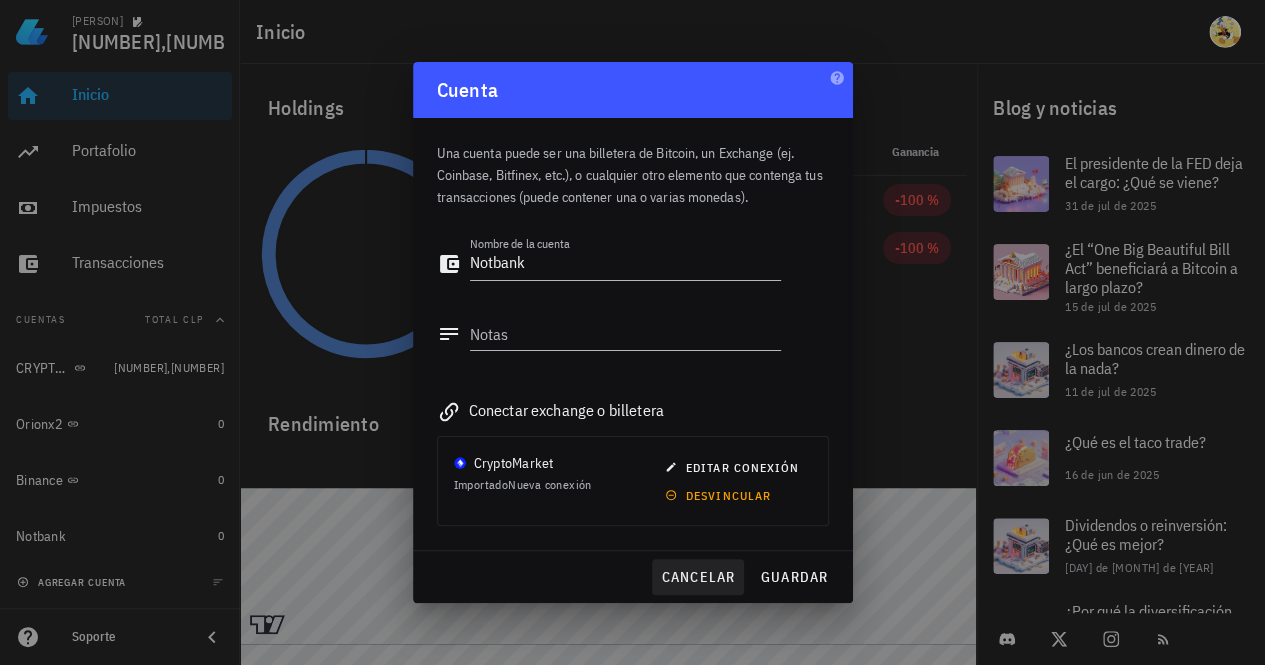 type 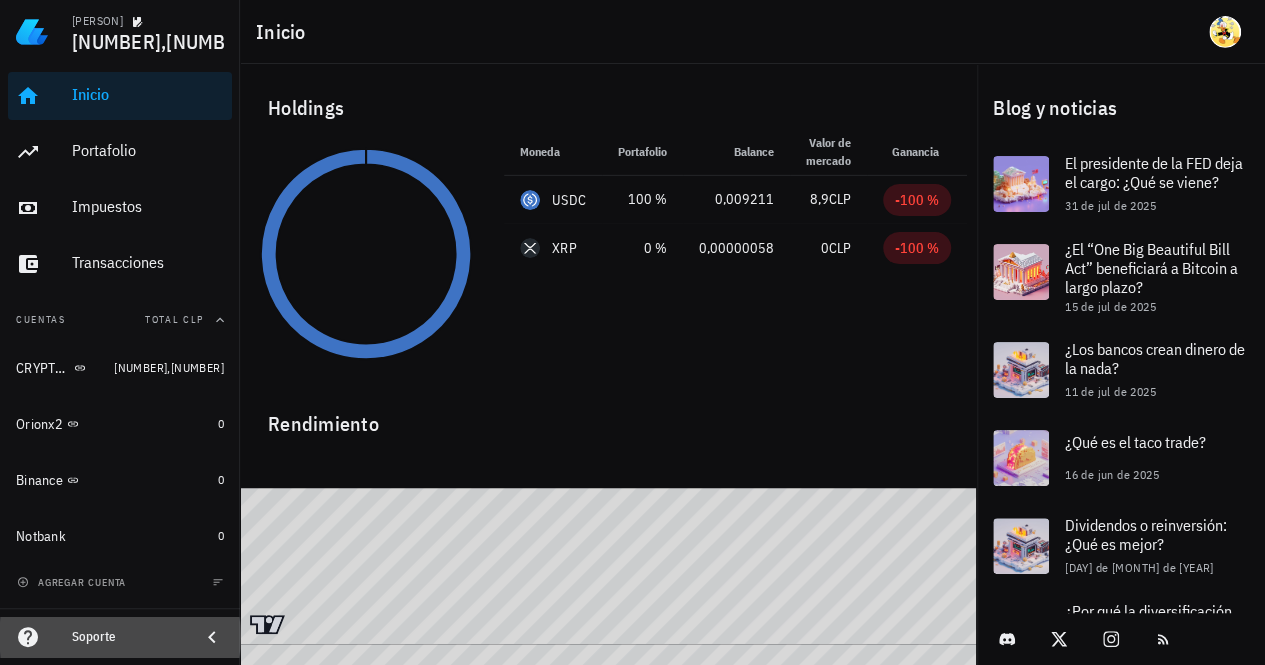 click on "Soporte" at bounding box center [128, 637] 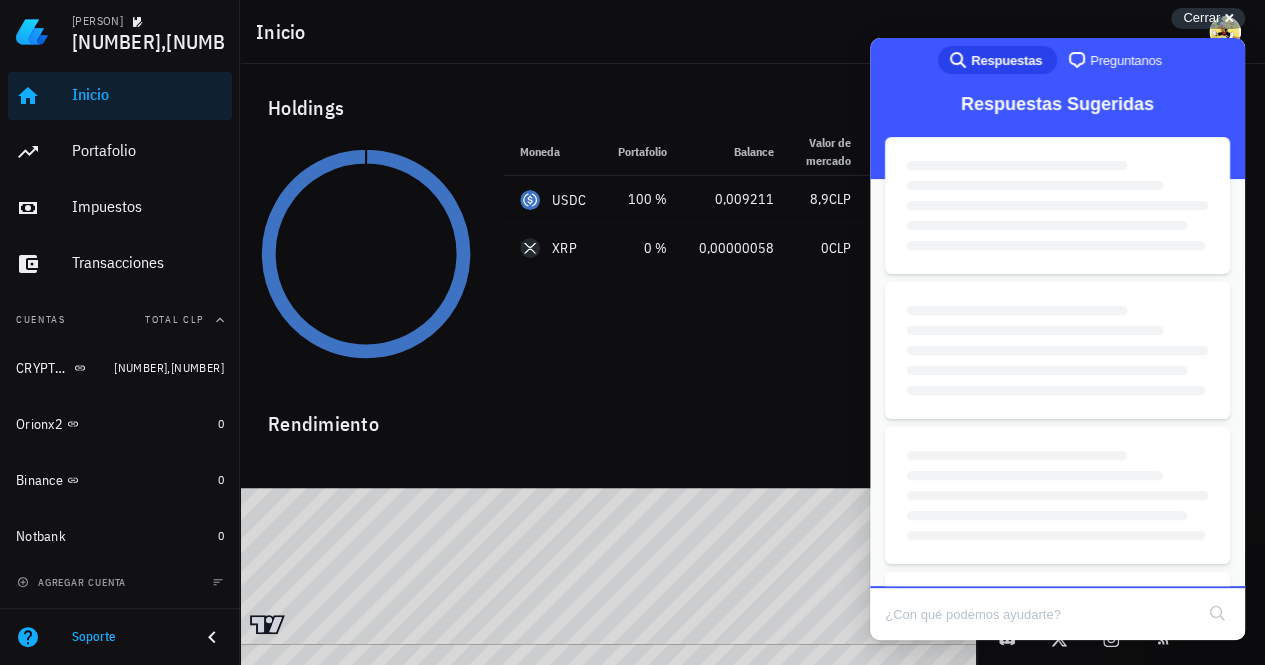 scroll, scrollTop: 0, scrollLeft: 0, axis: both 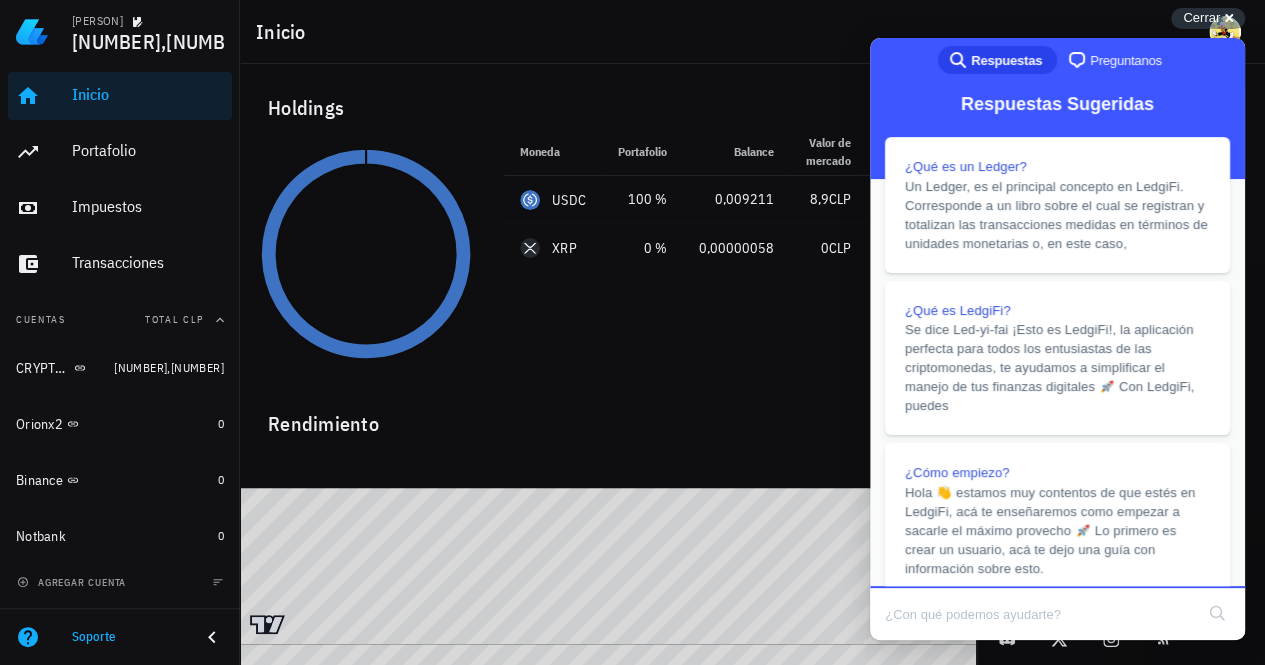 click at bounding box center [1039, 614] 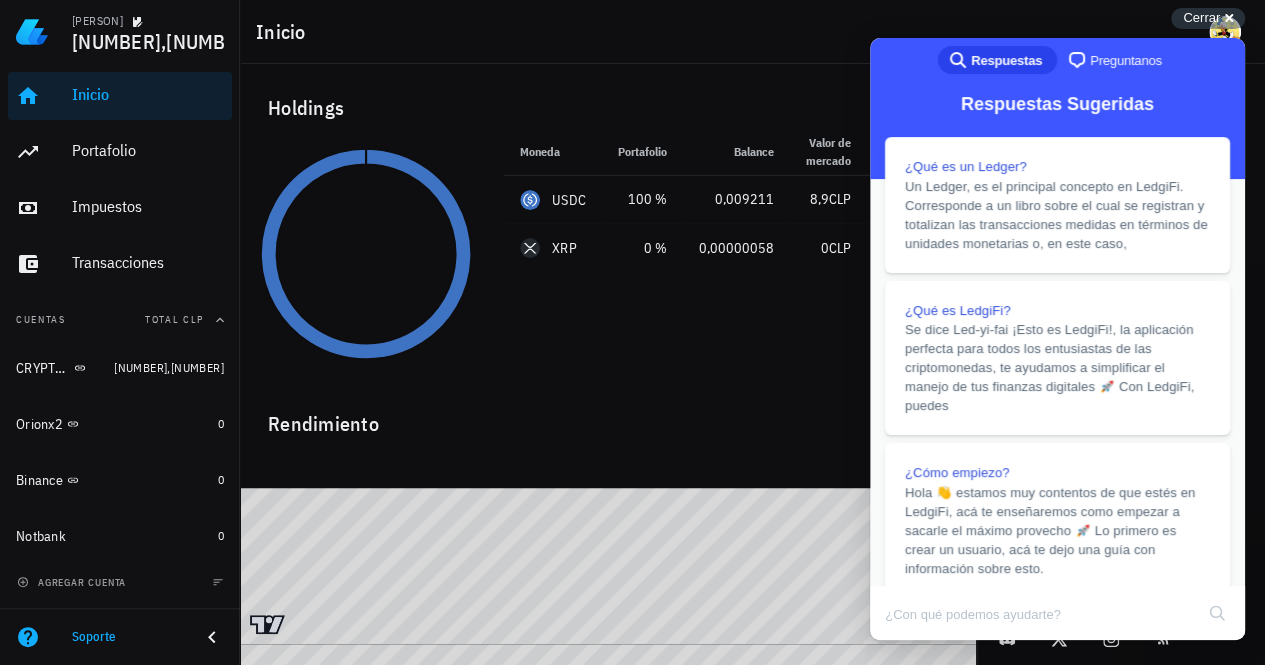 click on "Preguntanos" at bounding box center [1126, 61] 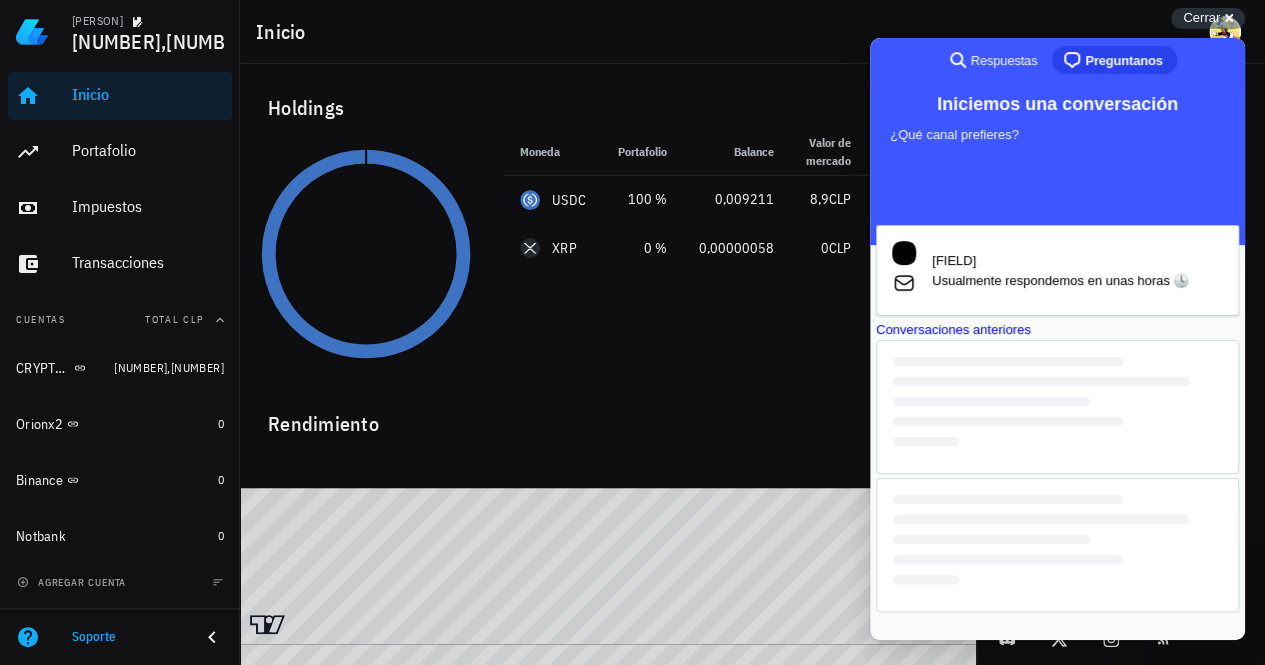 click on "Conversaciones anteriores" at bounding box center (1057, 330) 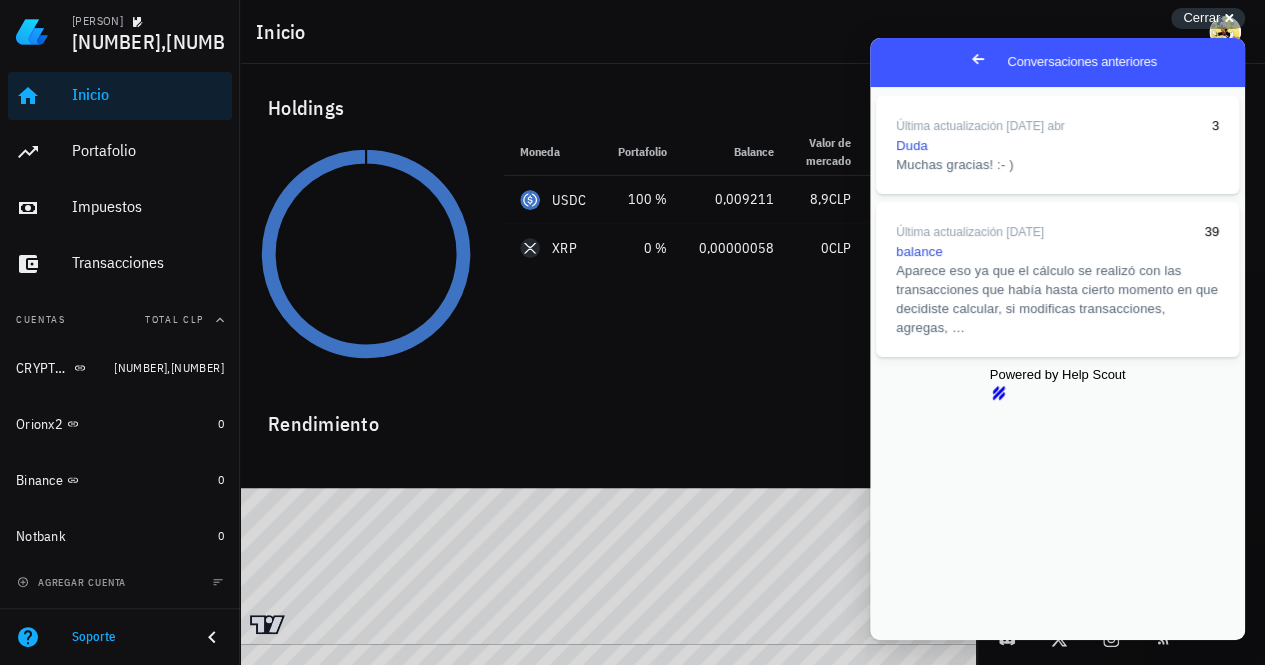 scroll, scrollTop: 6, scrollLeft: 0, axis: vertical 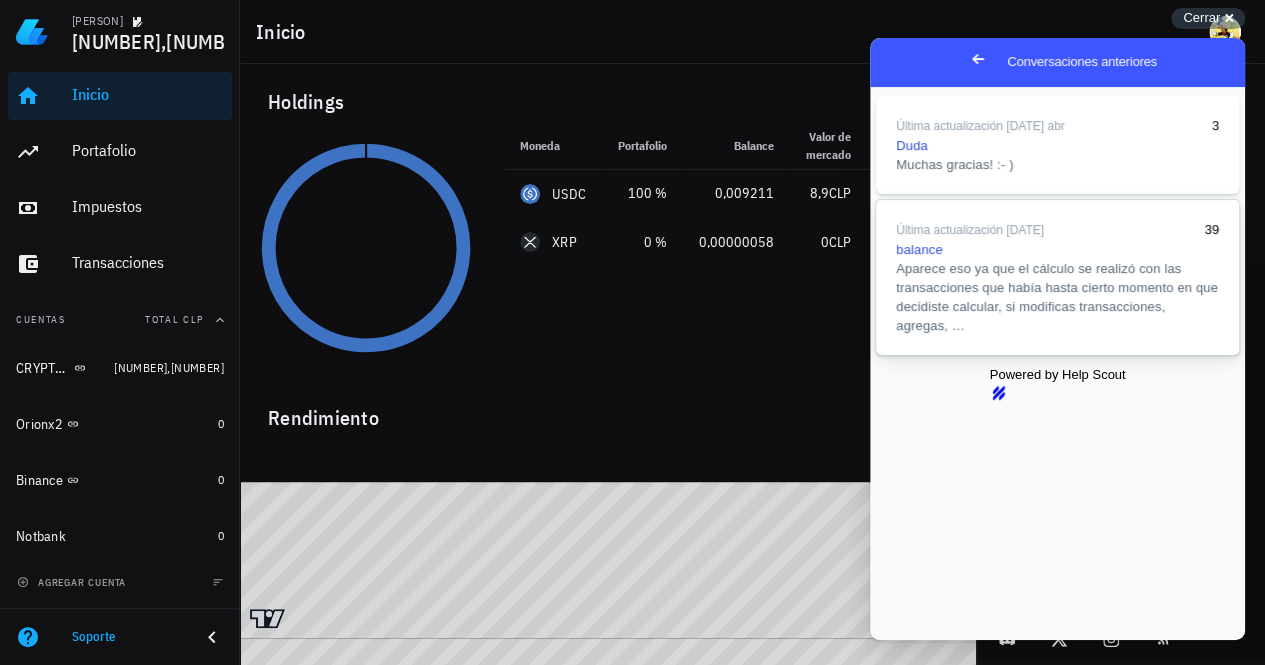 click on "Aparece eso ya que el cálculo se realizó con las transacciones que había hasta
cierto momento en que decidiste calcular, si modificas transacciones, agregas,
…" at bounding box center (1057, 297) 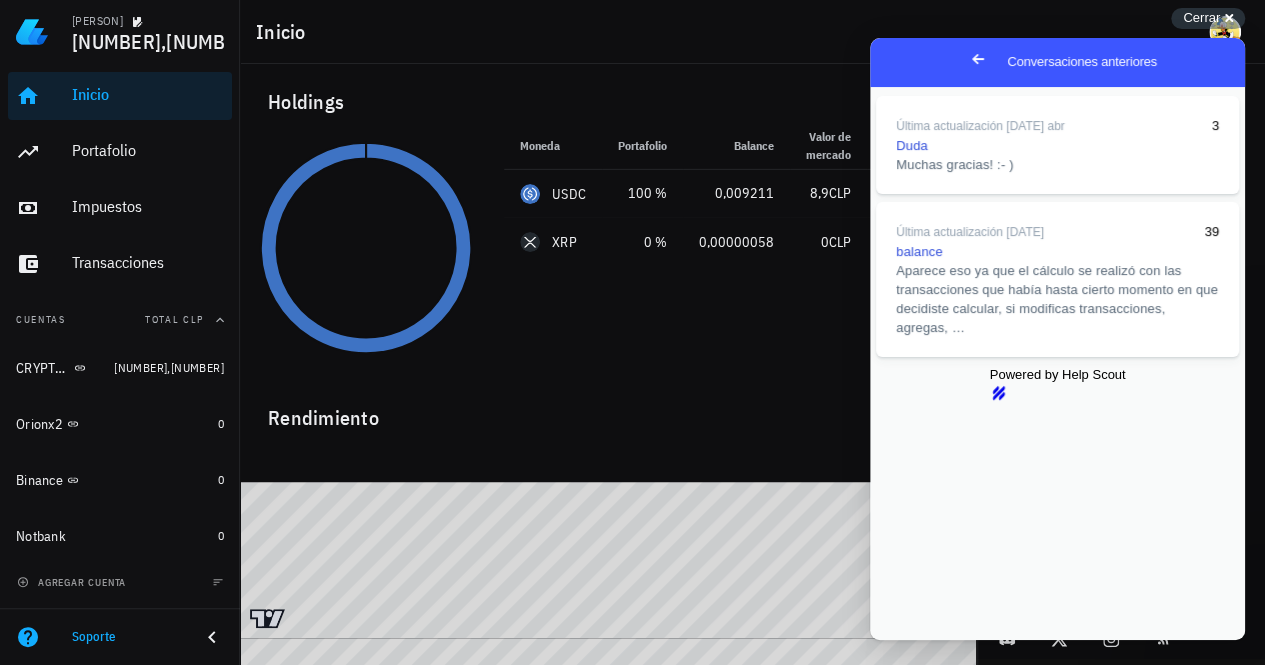 scroll, scrollTop: 2230, scrollLeft: 0, axis: vertical 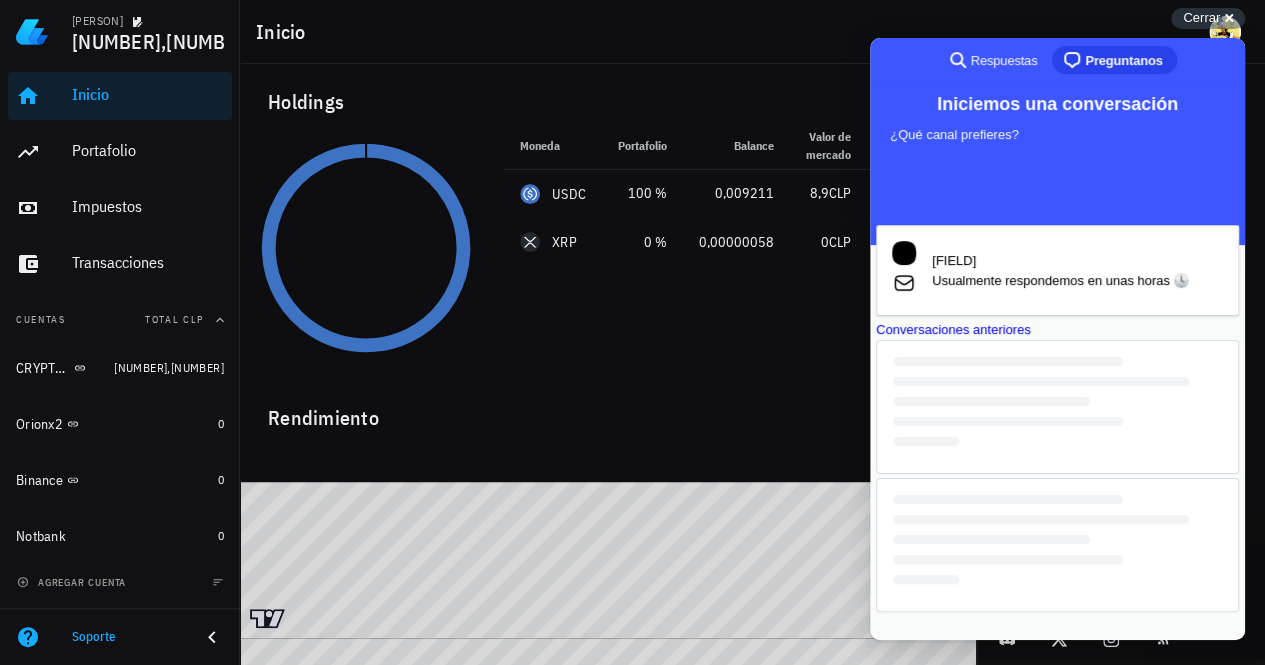 click at bounding box center [1057, 545] 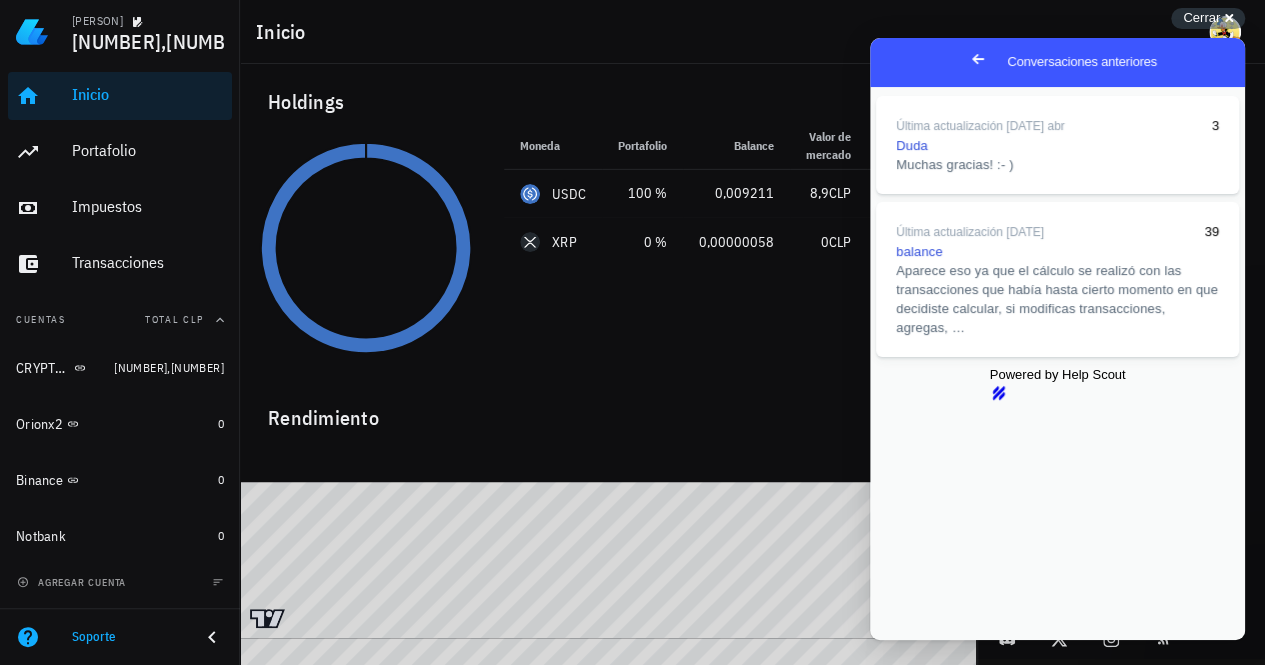 click on "Go back" at bounding box center (978, 59) 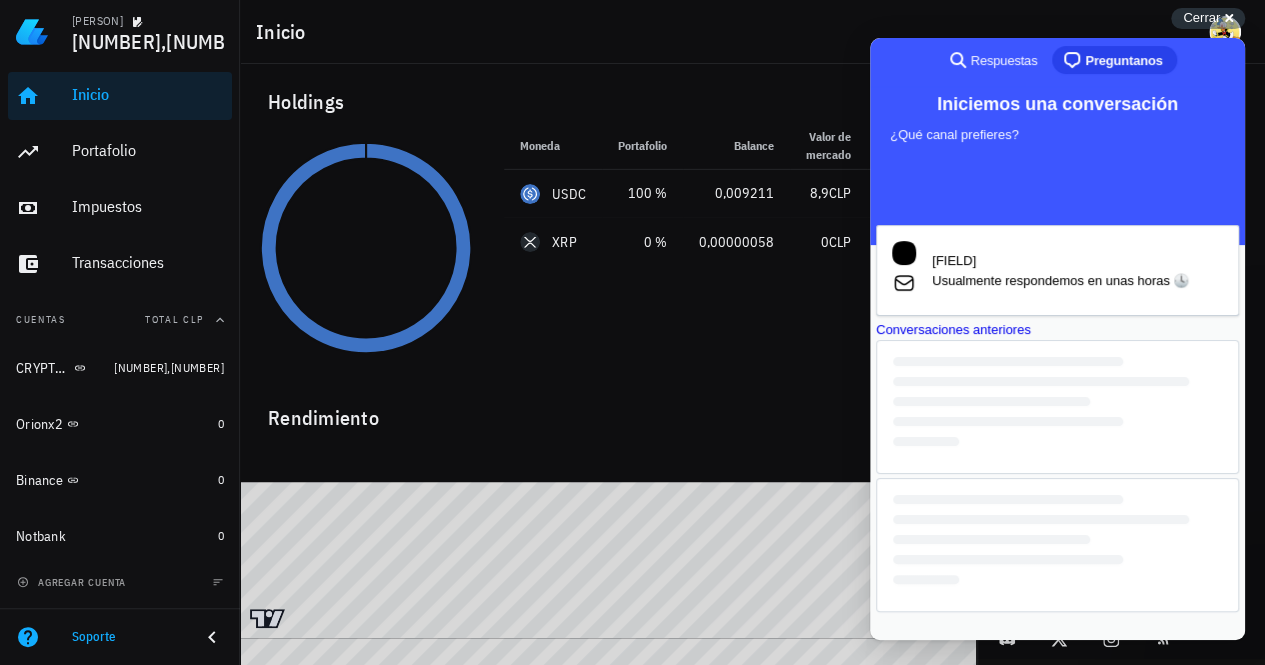 click at bounding box center (1008, 499) 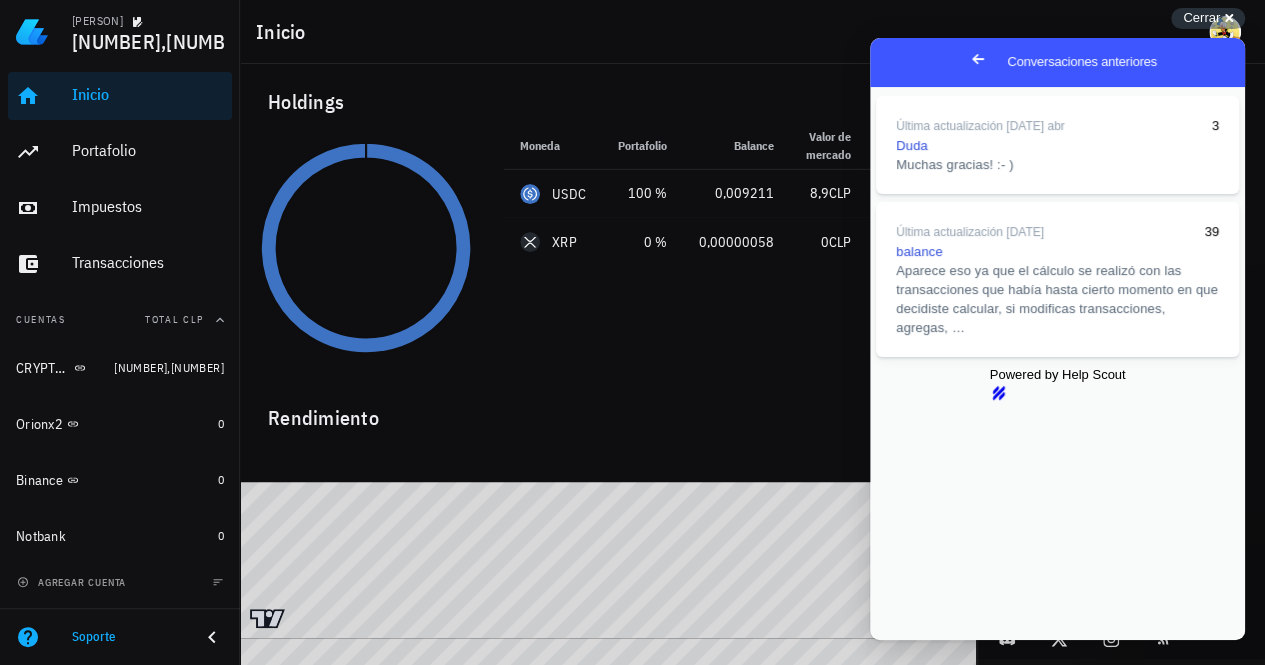 click on "Go back" at bounding box center (978, 59) 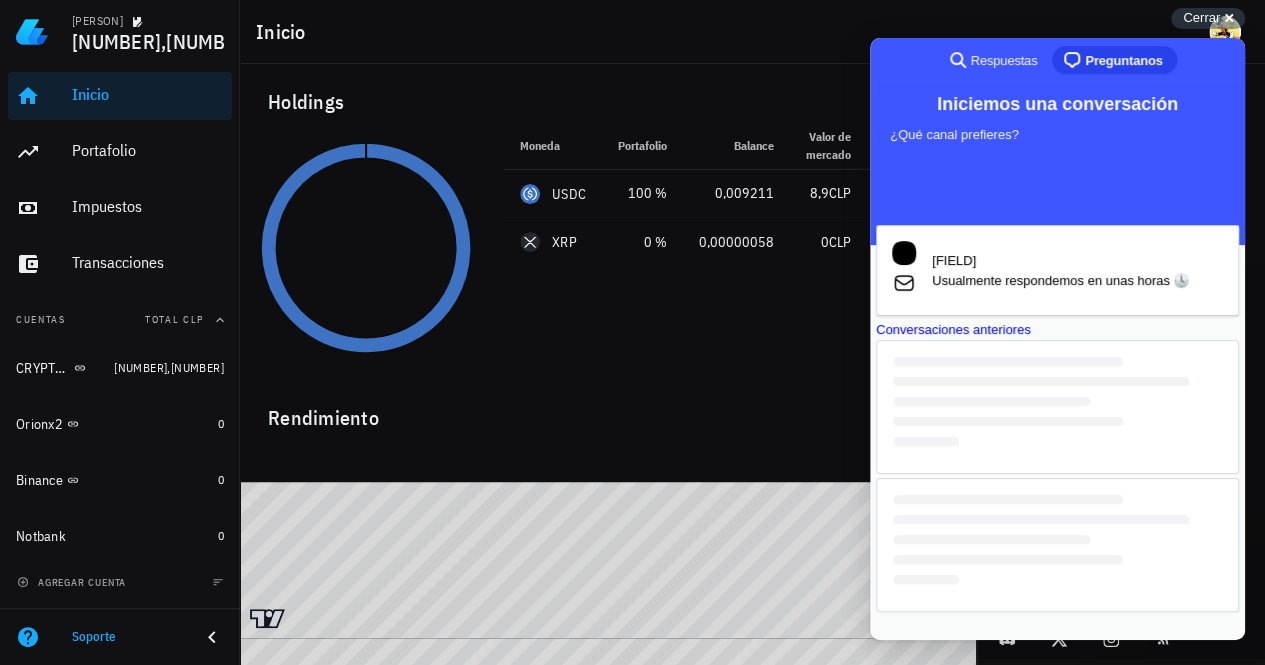 click on "Preguntanos" at bounding box center [1123, 61] 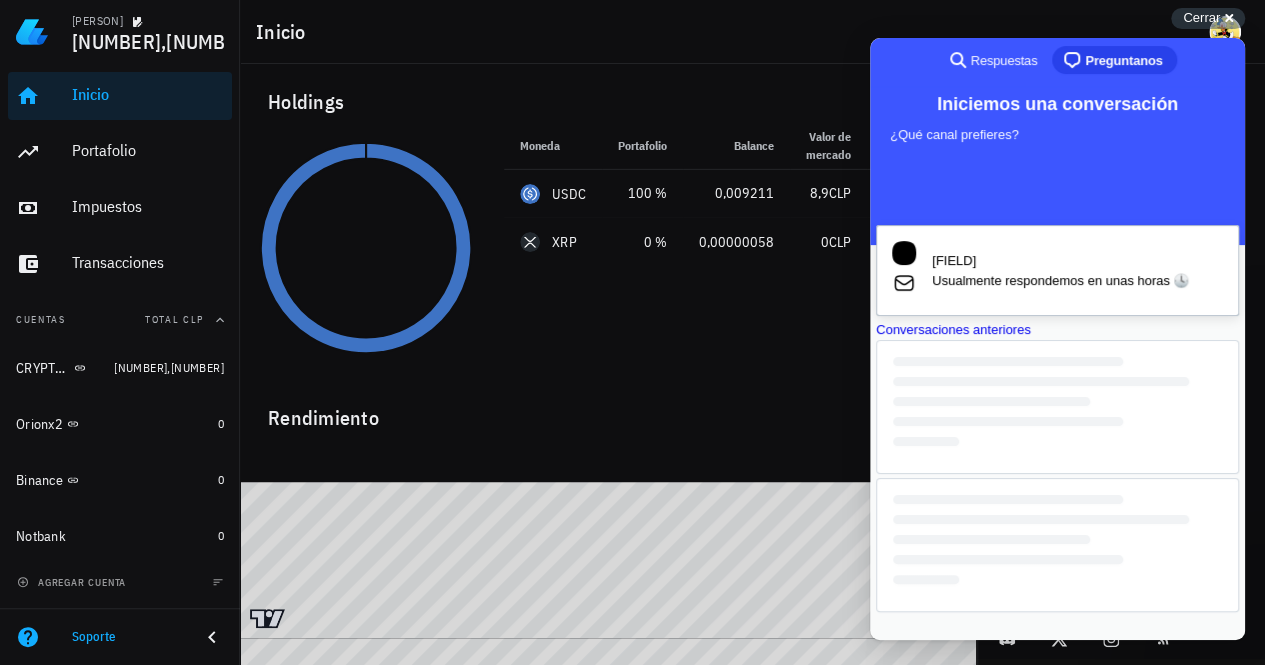 click on "Usualmente respondemos en unas horas 🕓" at bounding box center [1077, 281] 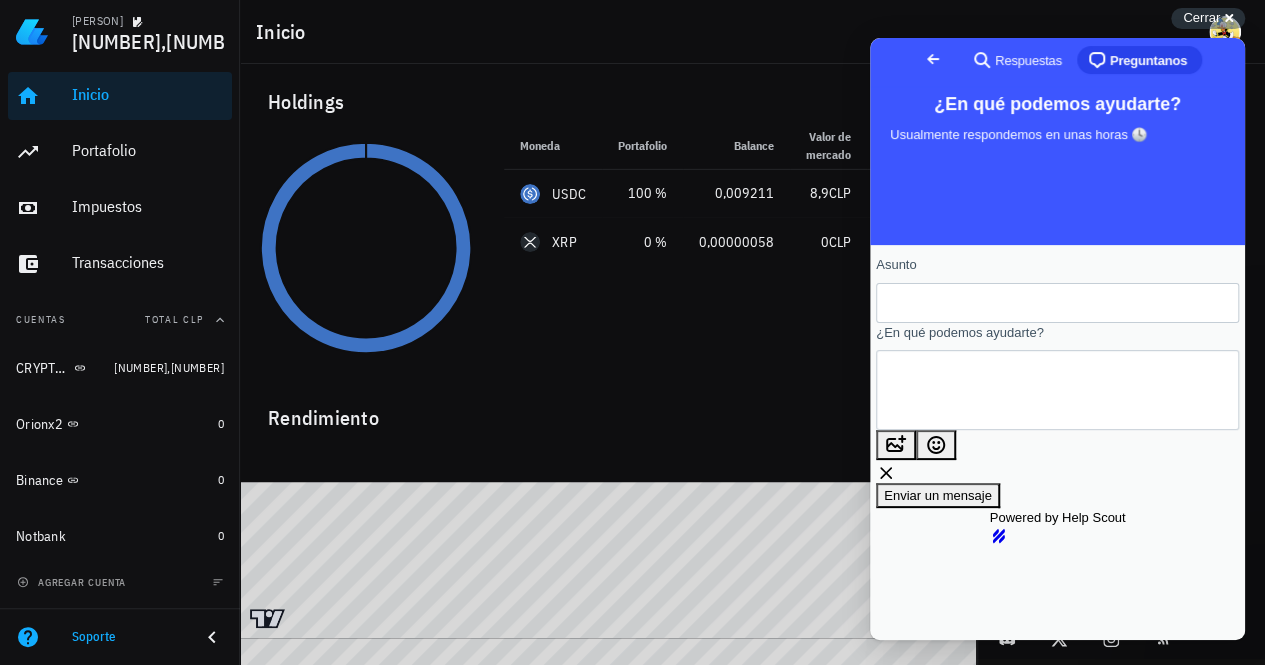 click on "Asunto" at bounding box center [1057, 303] 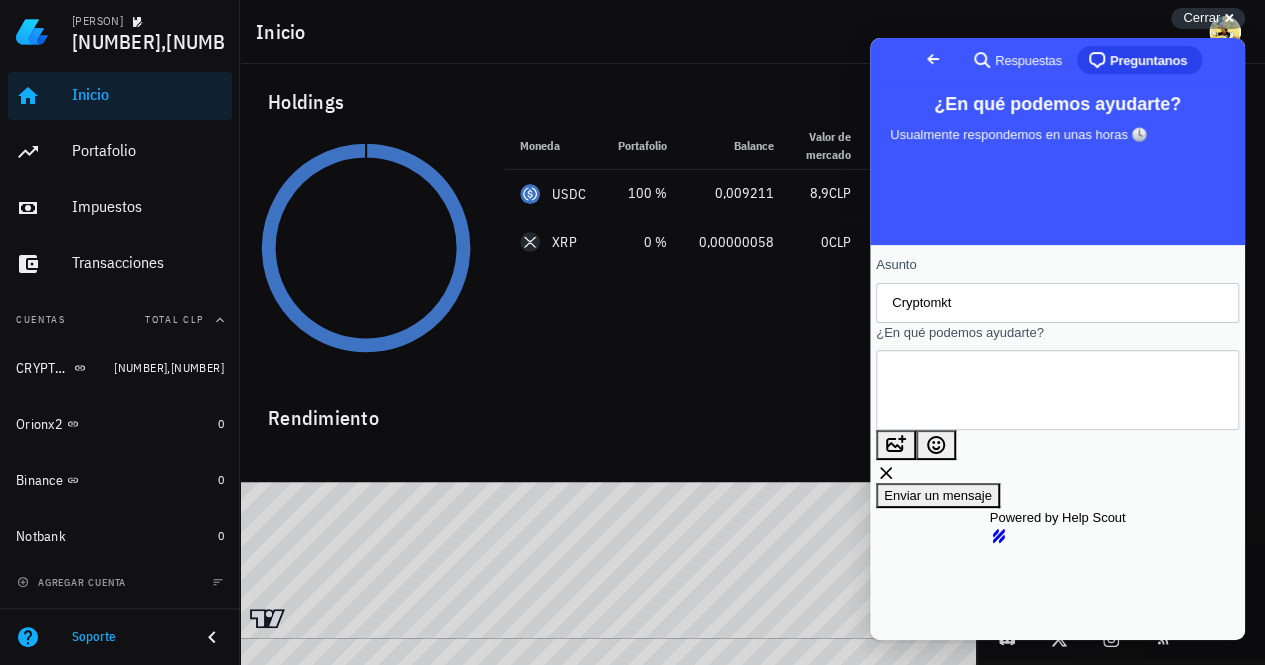 type on "Cryptomkt" 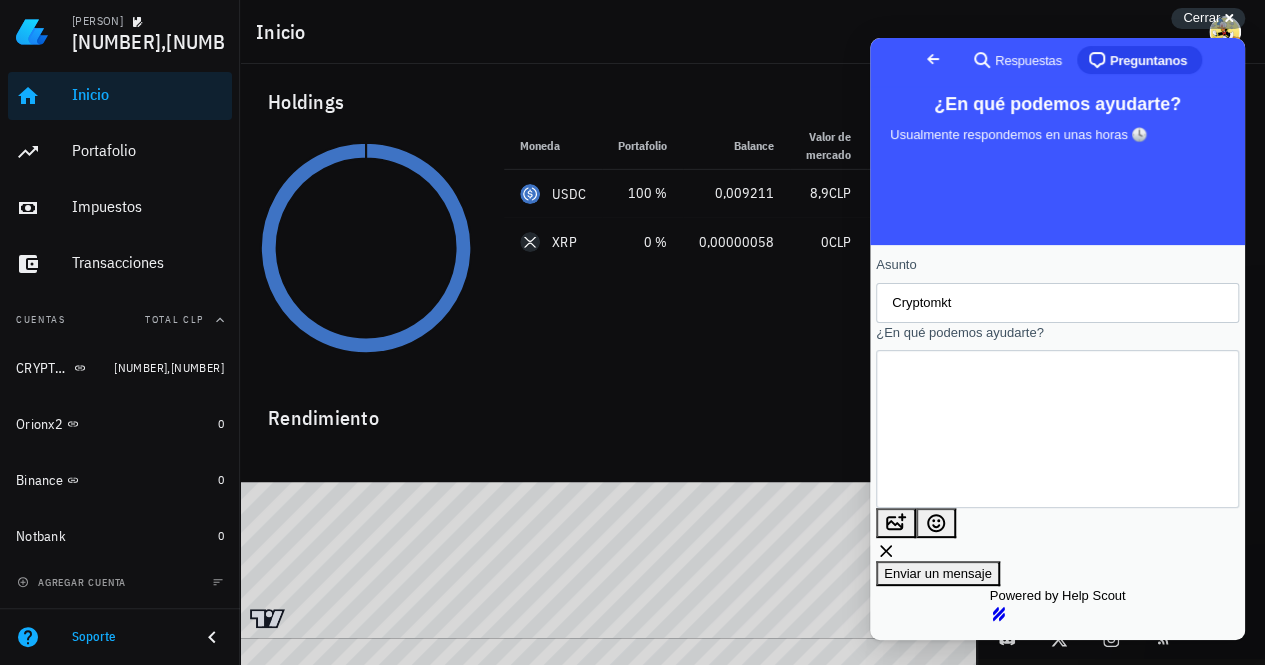 scroll, scrollTop: 12, scrollLeft: 0, axis: vertical 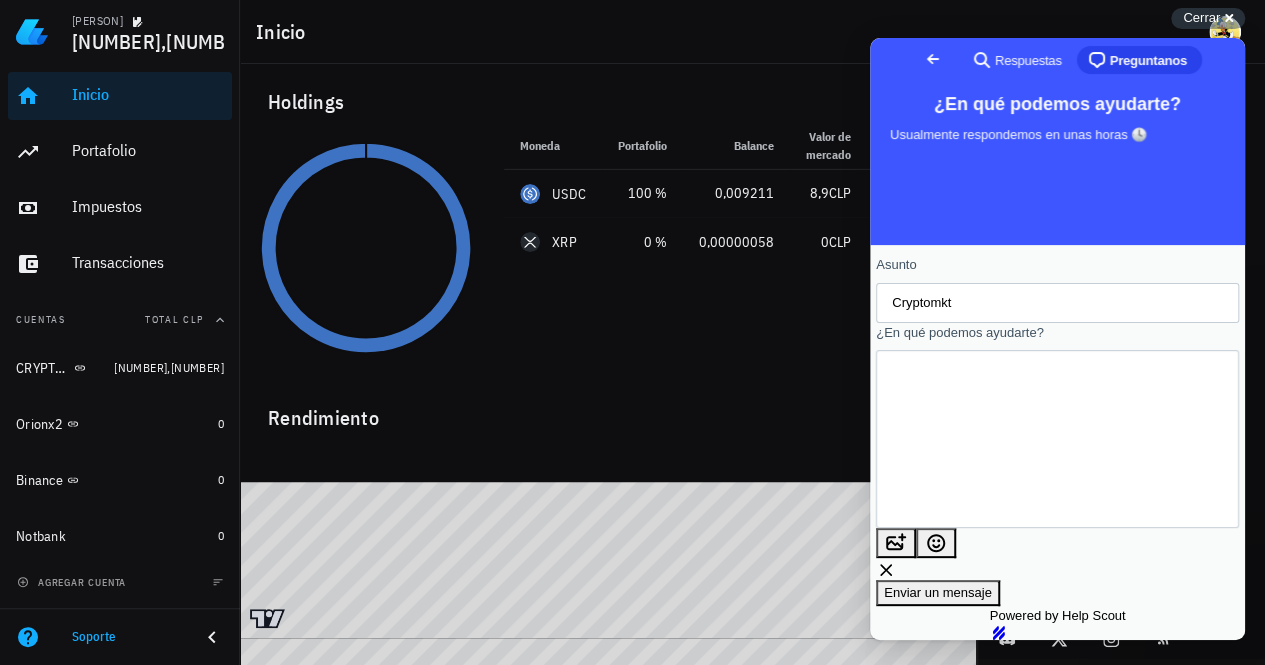 click on "Hola! en Cryptomkt dejó de funcionar la API, cosa que ellos avisaron que iba a pasar...pq estan en una migración
El tema es que cuando creo una nueva me sale el siguiente aviso en LEDGIFI:" at bounding box center [929, 438] 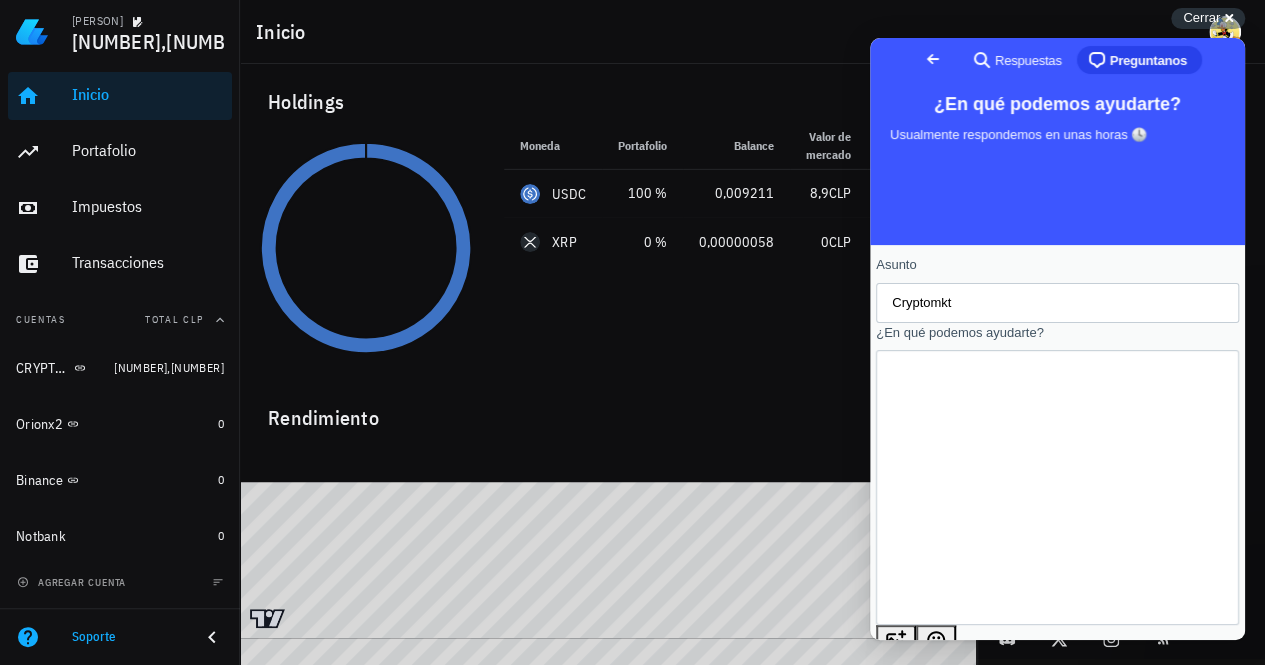 scroll, scrollTop: 30, scrollLeft: 0, axis: vertical 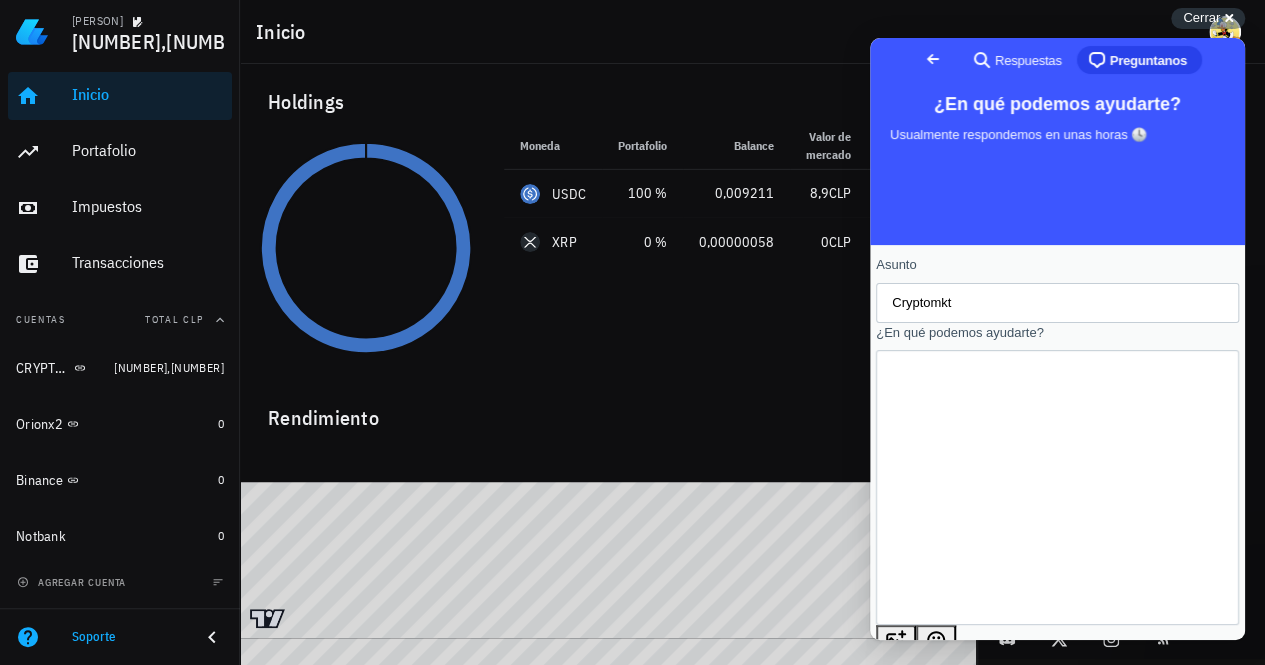 click on "Hola! en Cryptomkt dejó de funcionar la API, cosa que ellos avisaron que iba a pasar...pq estan en una migración
El tema es que cuando creo una nueva me sale el siguiente aviso en LEDGIFI:
La API key es inválida (o puede haber expirado). Verifica que esté ingresada correctamente e intenta crear una nueva llave y reconectar la cuenta 🔑
code: 1002, unknown api_key, Authorization is required or has been failed" at bounding box center (922, 488) 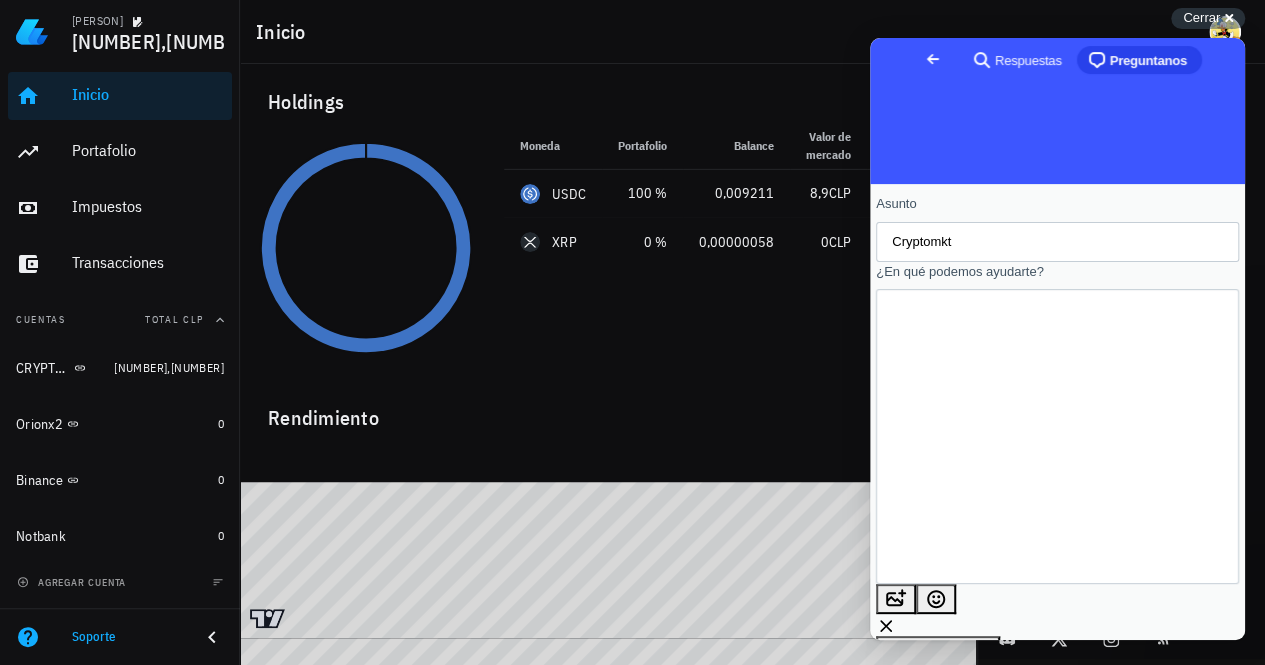 scroll, scrollTop: 104, scrollLeft: 0, axis: vertical 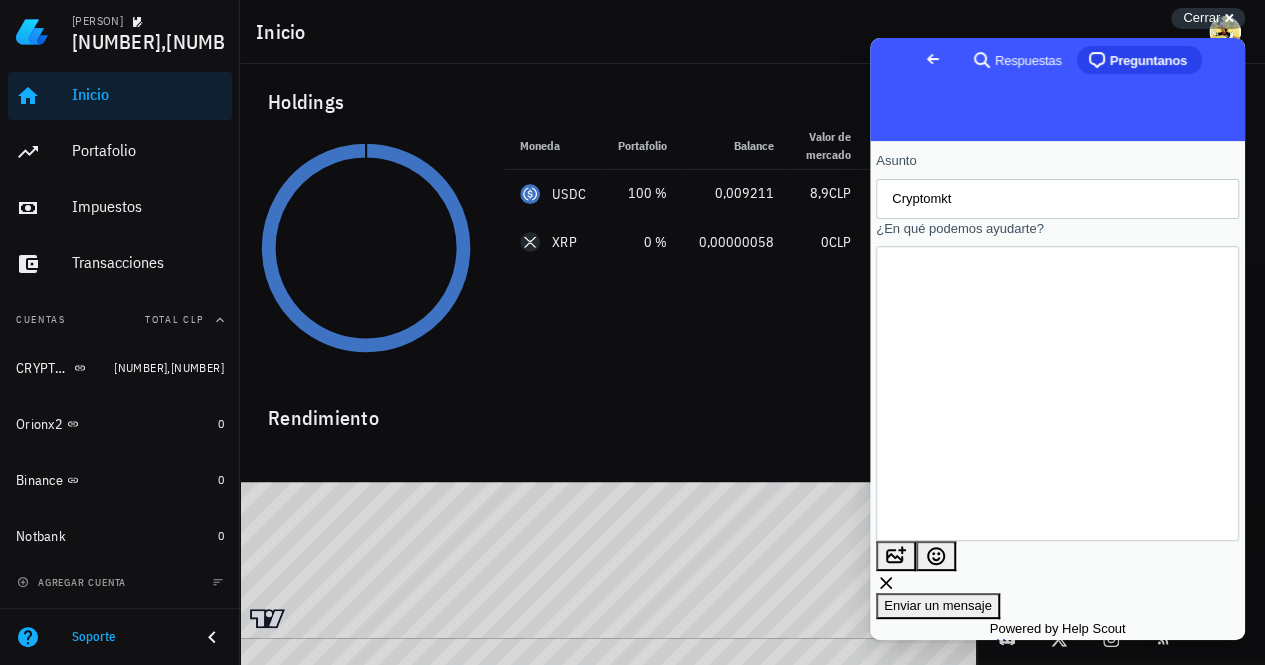 click on "Hola! en Cryptomkt dejó de funcionar la API, cosa que ellos avisaron que iba a pasar...pq estan en una migración
El tema es que cuando creo una nueva me sale el siguiente aviso en LEDGIFI:
La API key es inválida (o puede haber expirado). Verifica que esté ingresada correctamente e intenta crear una nueva llave y reconectar la cuenta 🔑
code: 1002, unknown api_key, Authorization is required or has been failed" at bounding box center [922, 393] 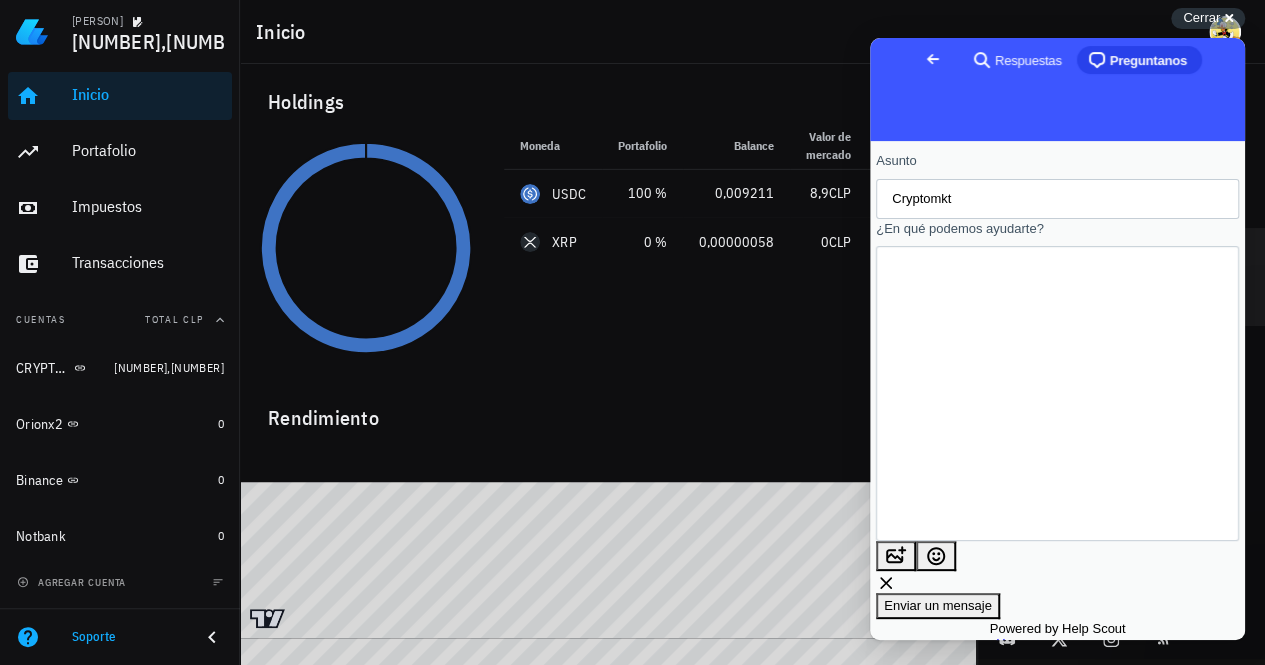scroll, scrollTop: 50, scrollLeft: 0, axis: vertical 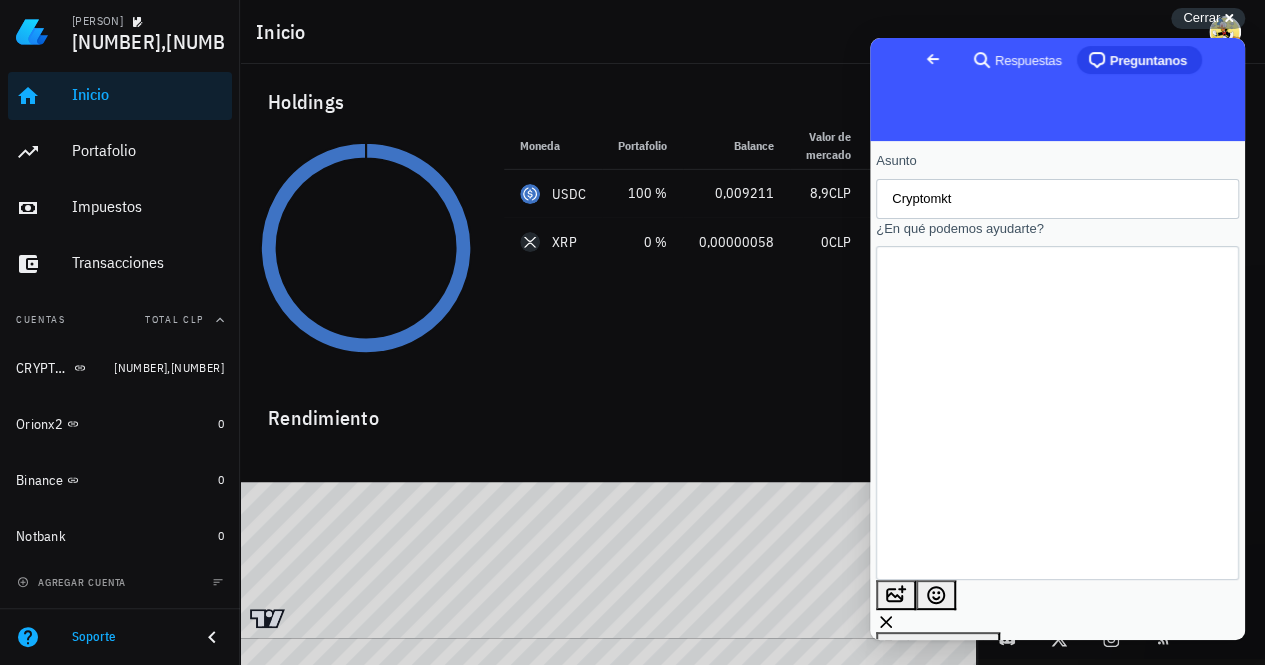 click at bounding box center [1057, 413] 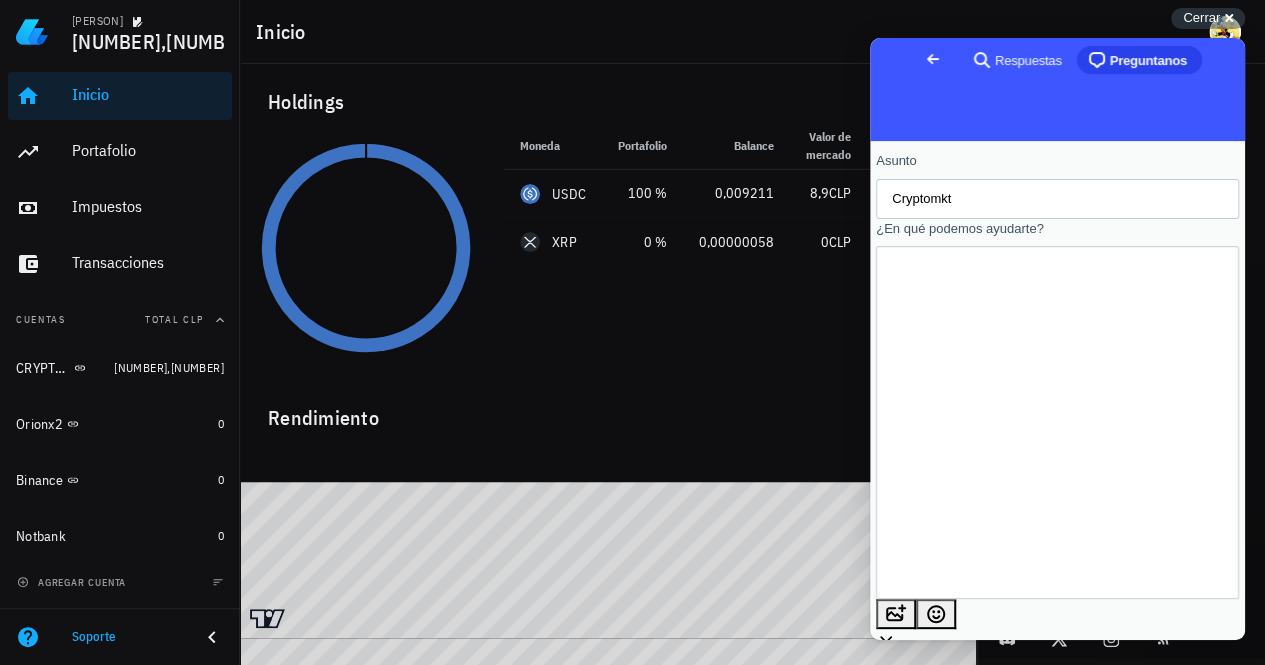 click on "Hola! en Cryptomkt dejó de funcionar la API, cosa que ellos avisaron que iba a pasar...pq estan en una migración
El tema es que cuando creo una nueva me sale el siguiente aviso en LEDGIFI:
La API key es inválida (o puede haber expirado). Verifica que esté ingresada correctamente e intenta crear una nueva llave y reconectar la cuenta 🔑
code: 1002, unknown api_key, Authorization is required or has been failed..." at bounding box center [922, 423] 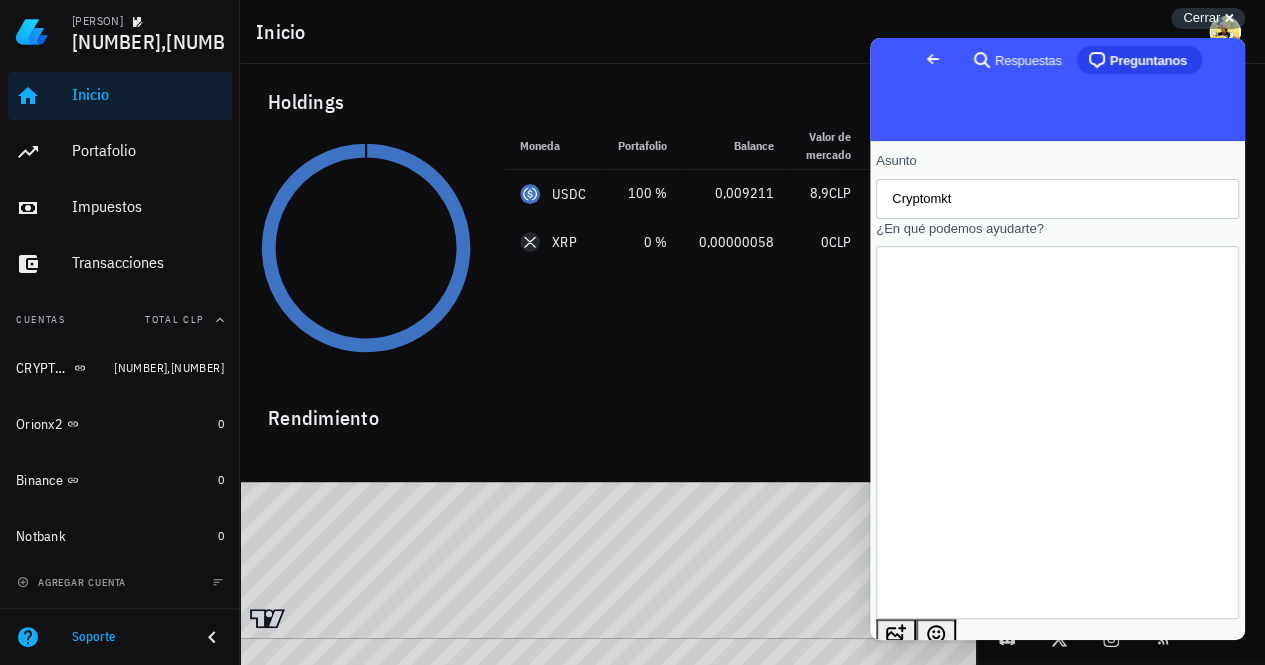 type on "Hola! en Cryptomkt dejó de funcionar la API, cosa que ellos avisaron que iba a pasar...pq estan en una migración
El tema es que cuando creo una nueva me sale el siguiente aviso en LEDGIFI:...aviso por si acaso...
La API key es inválida (o puede haber expirado). Verifica que esté ingresada correctamente e intenta crear una nueva llave y reconectar la cuenta 🔑
code: 1002, unknown api_key, Authorization is required or has been failed..." 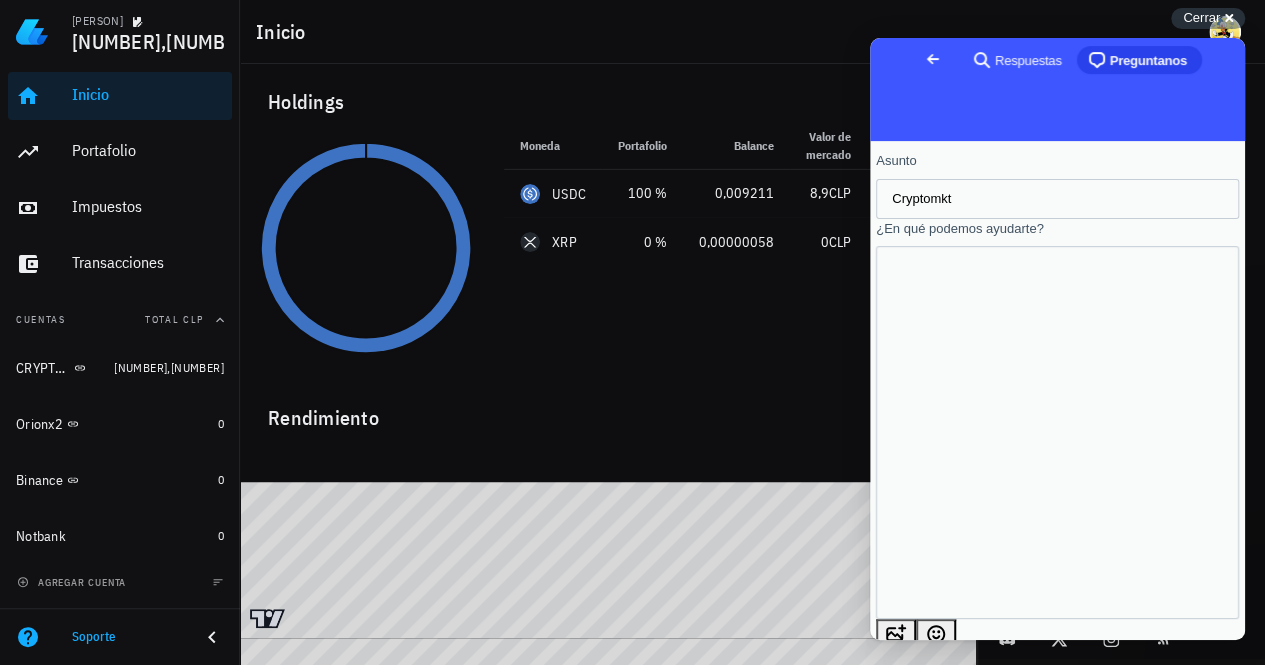 scroll, scrollTop: 0, scrollLeft: 0, axis: both 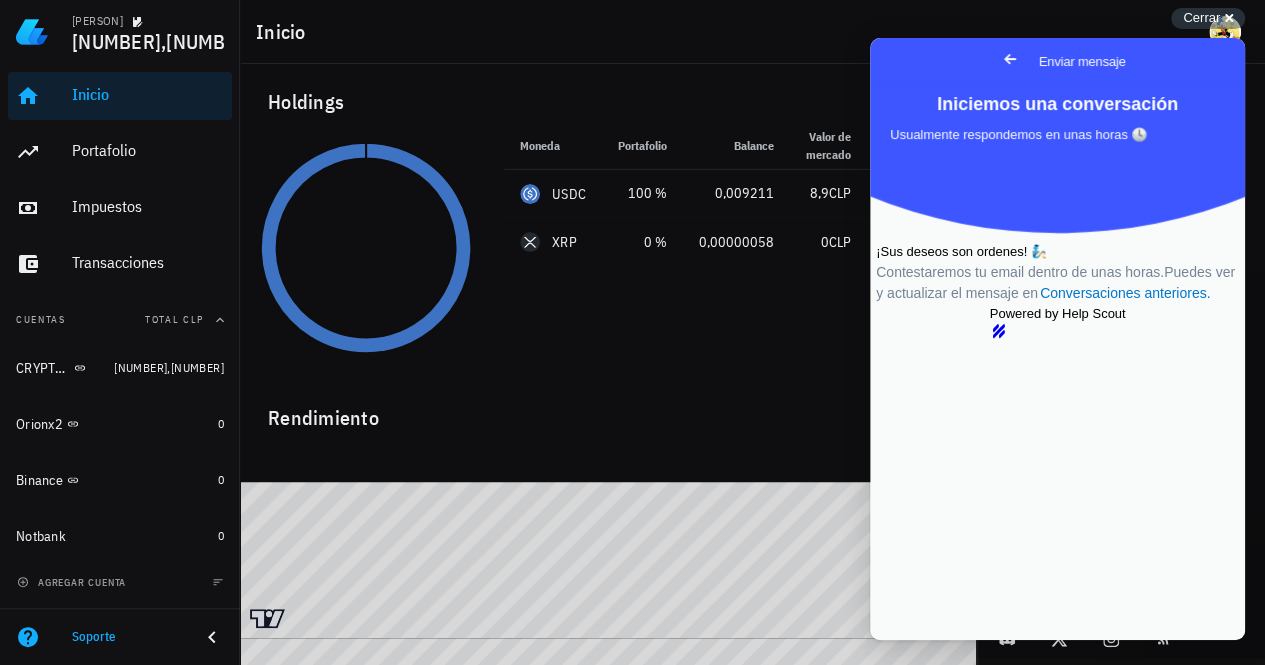 click on "Go back" at bounding box center [1010, 59] 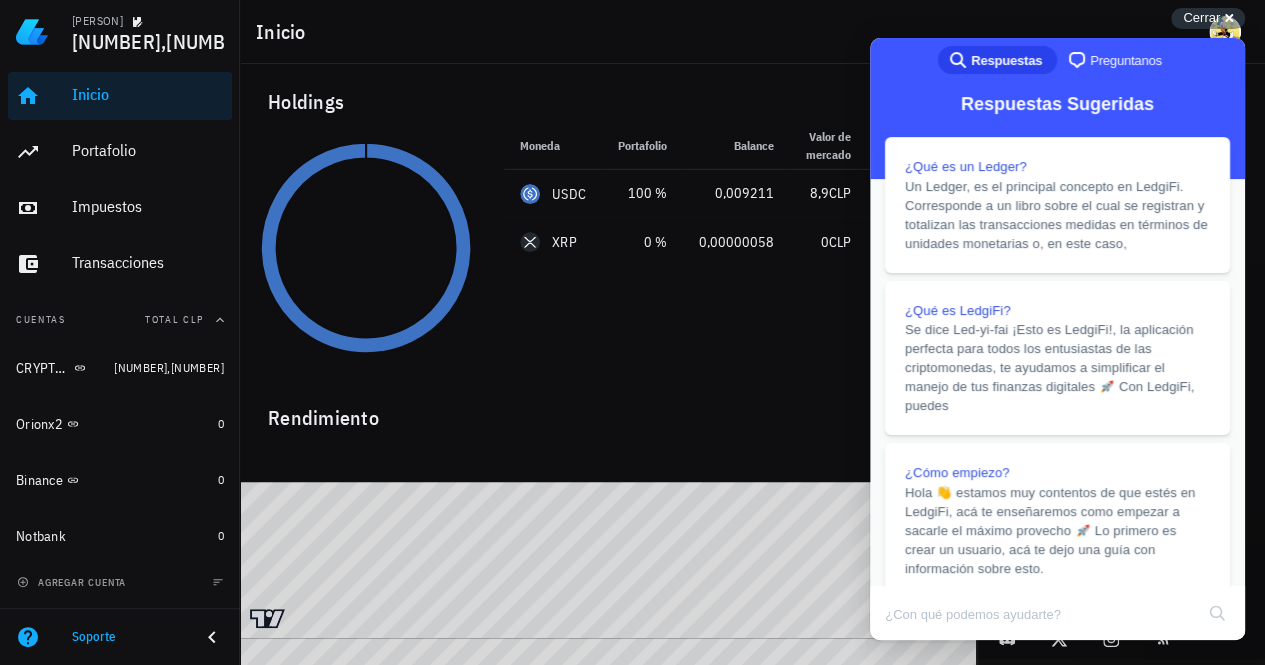 click on "Preguntanos" at bounding box center (1126, 61) 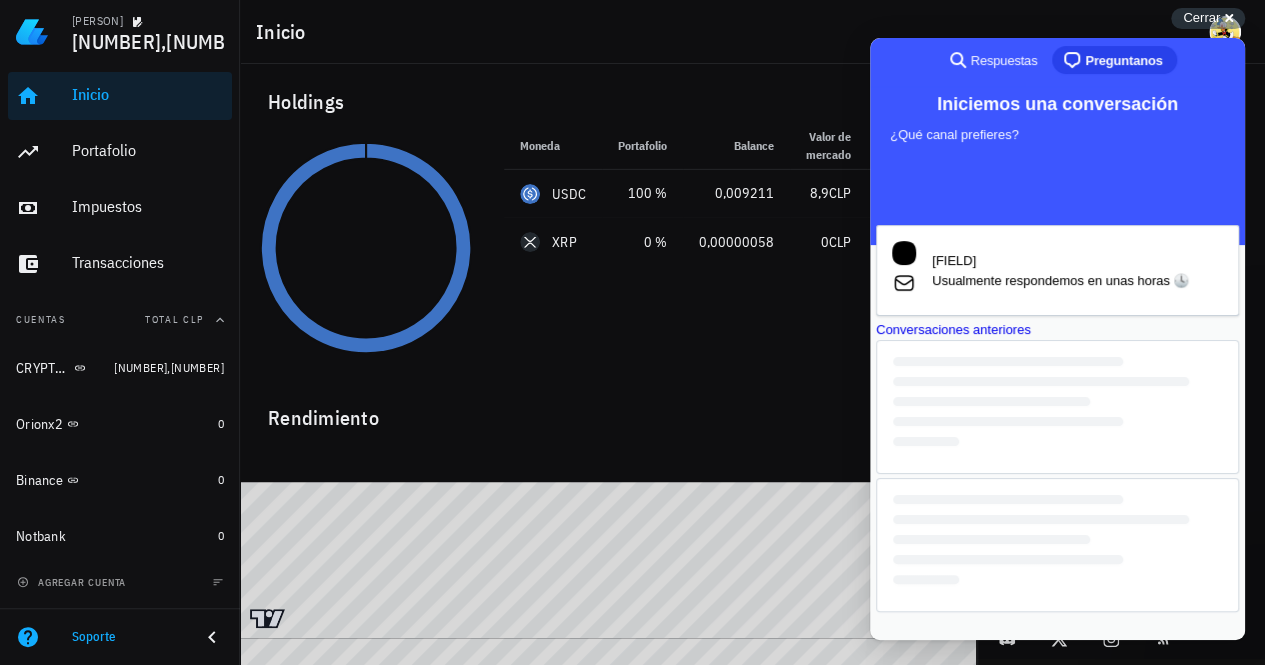 click on "Conversaciones anteriores" at bounding box center [1057, 466] 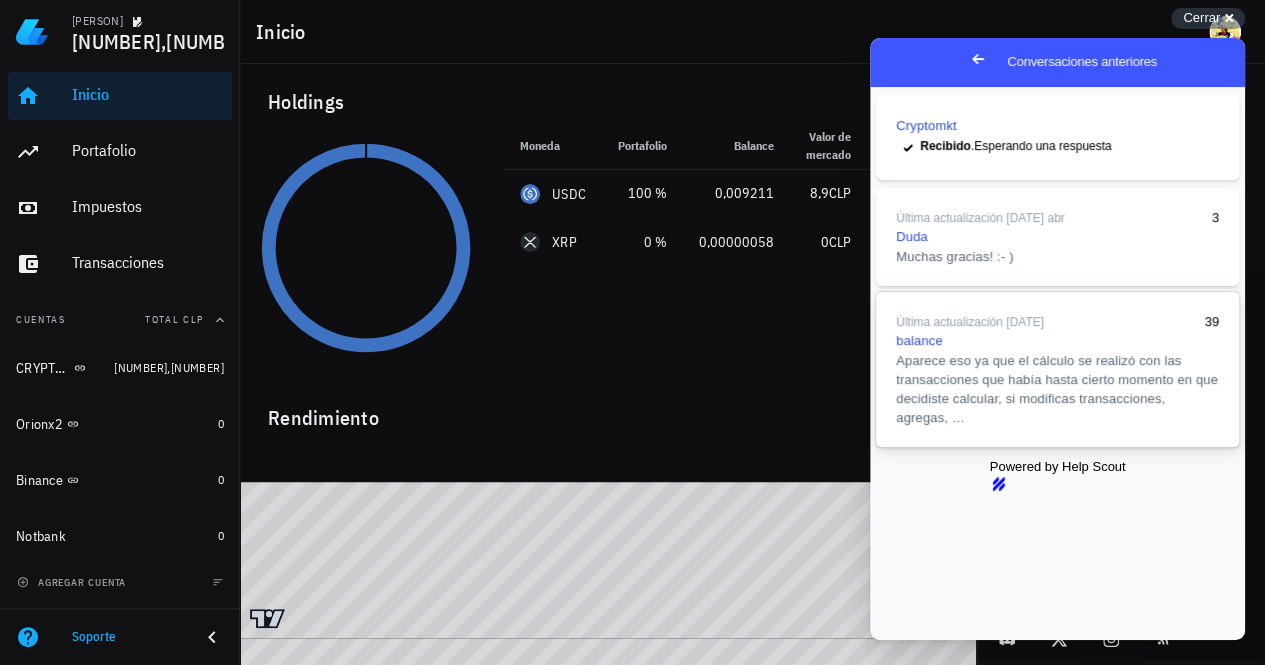 scroll, scrollTop: 0, scrollLeft: 0, axis: both 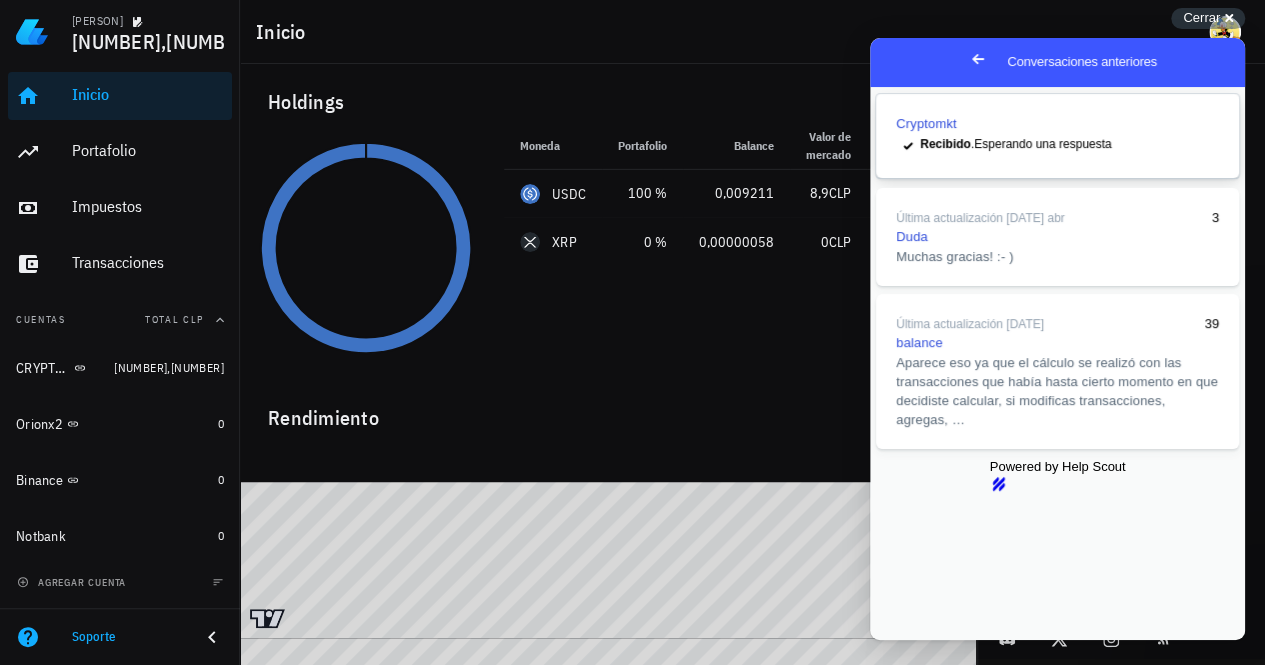 click on "Recibido . Esperando una respuesta" at bounding box center [1015, 144] 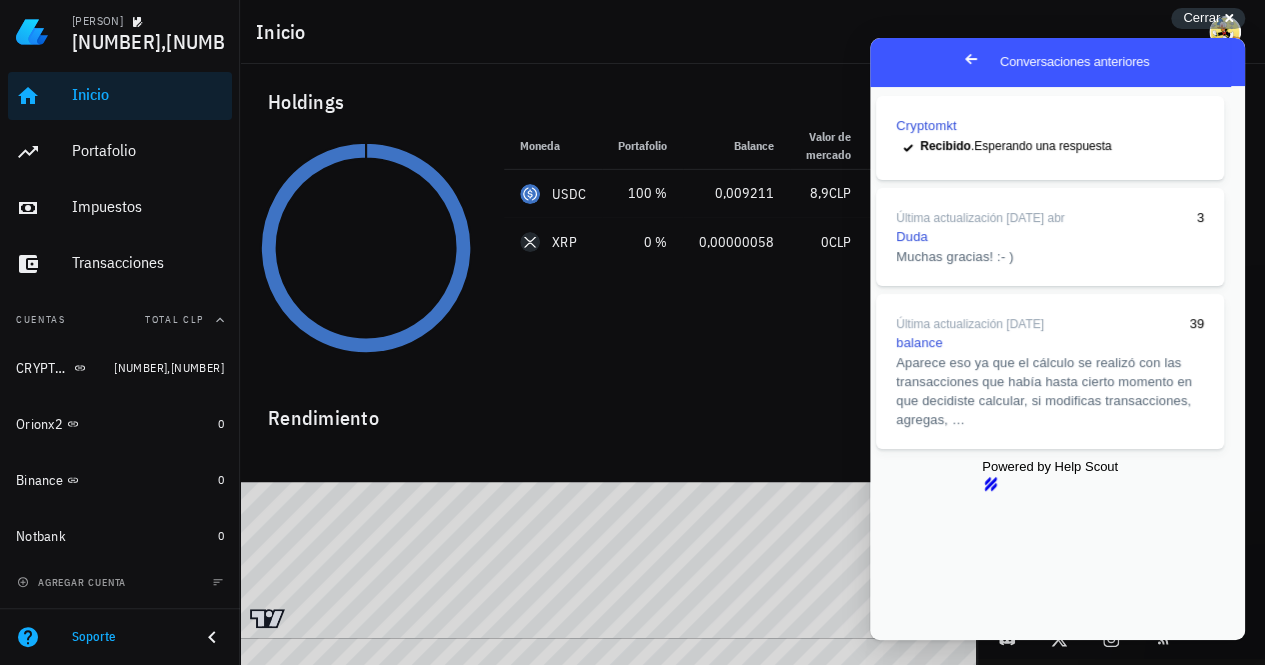 click on "Close" at bounding box center [889, 654] 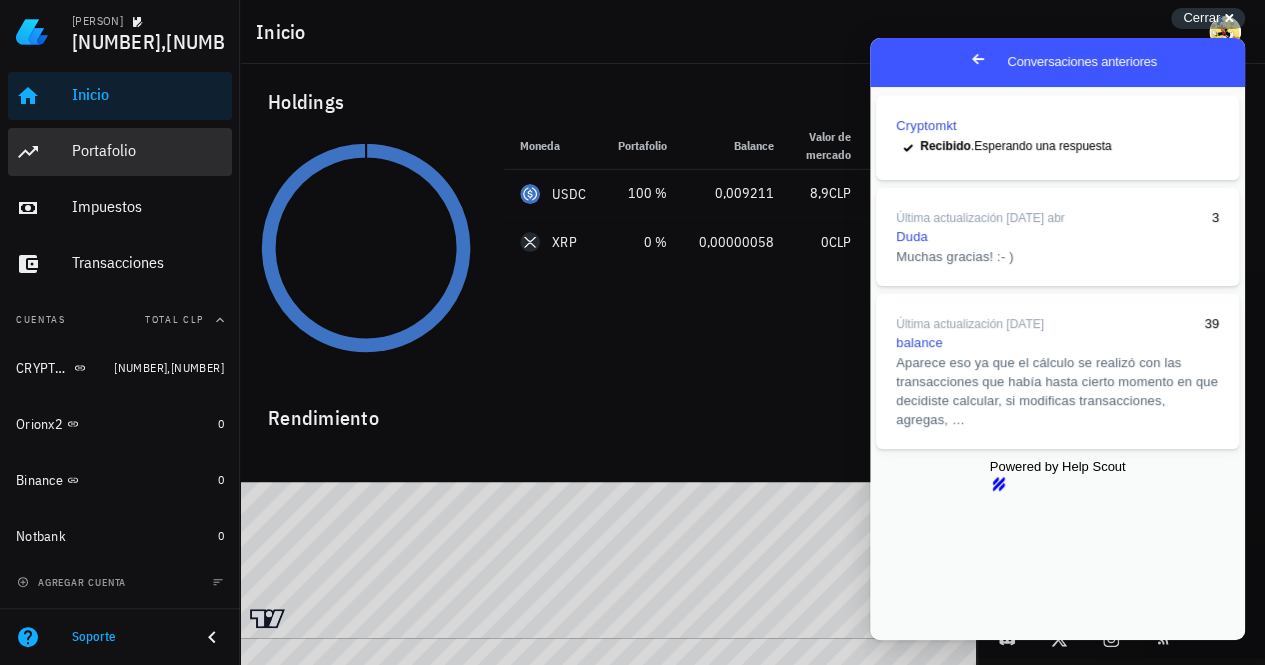 click on "Portafolio" at bounding box center [148, 150] 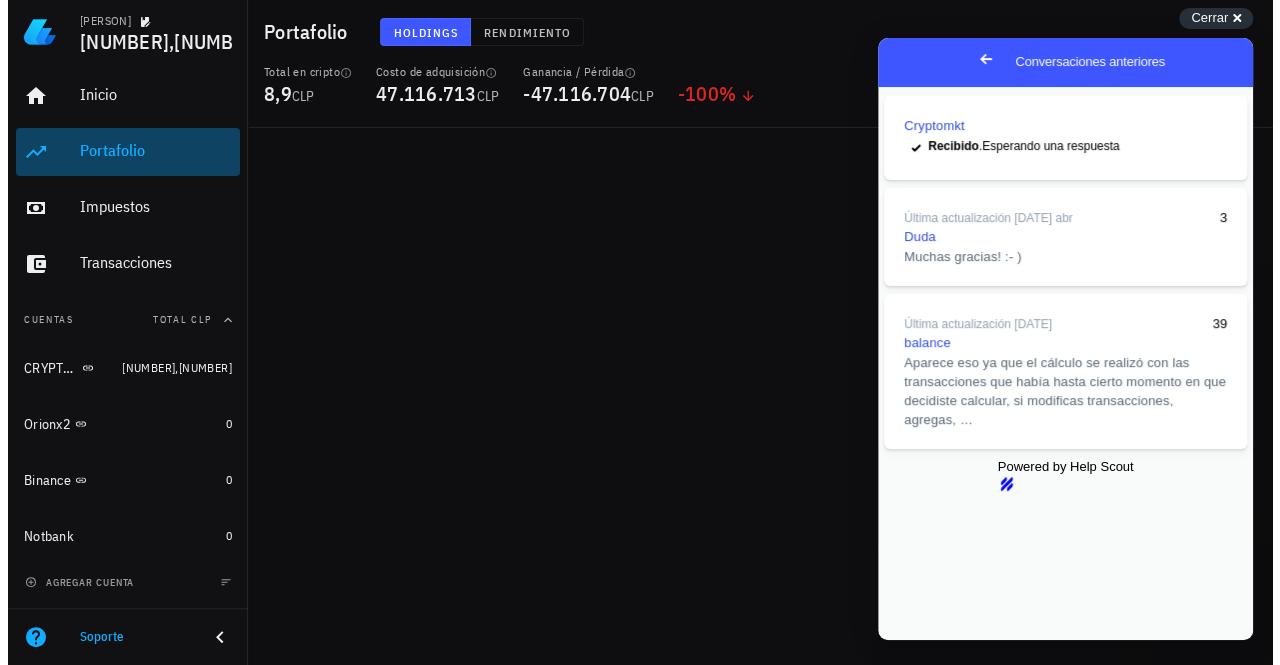 scroll, scrollTop: 0, scrollLeft: 0, axis: both 